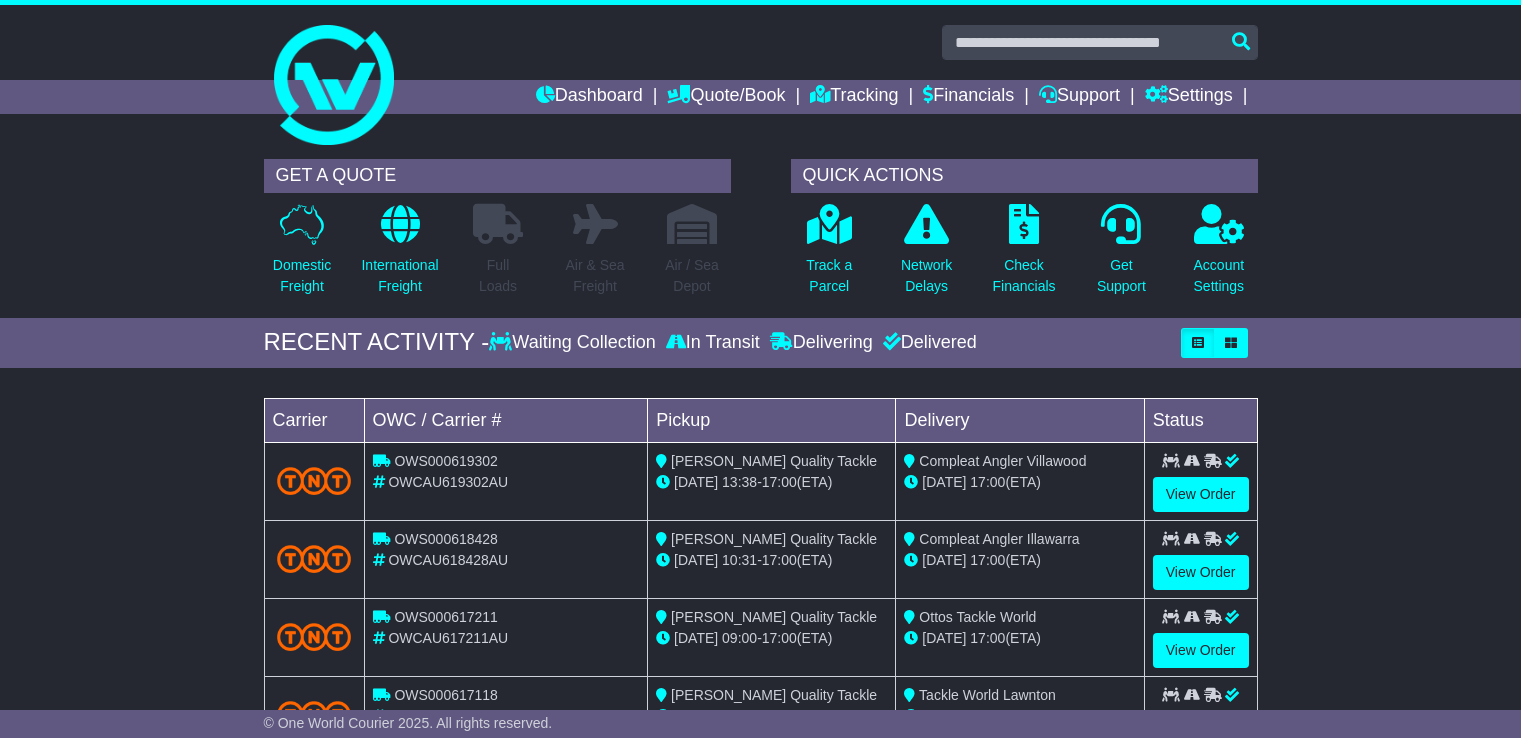 scroll, scrollTop: 0, scrollLeft: 0, axis: both 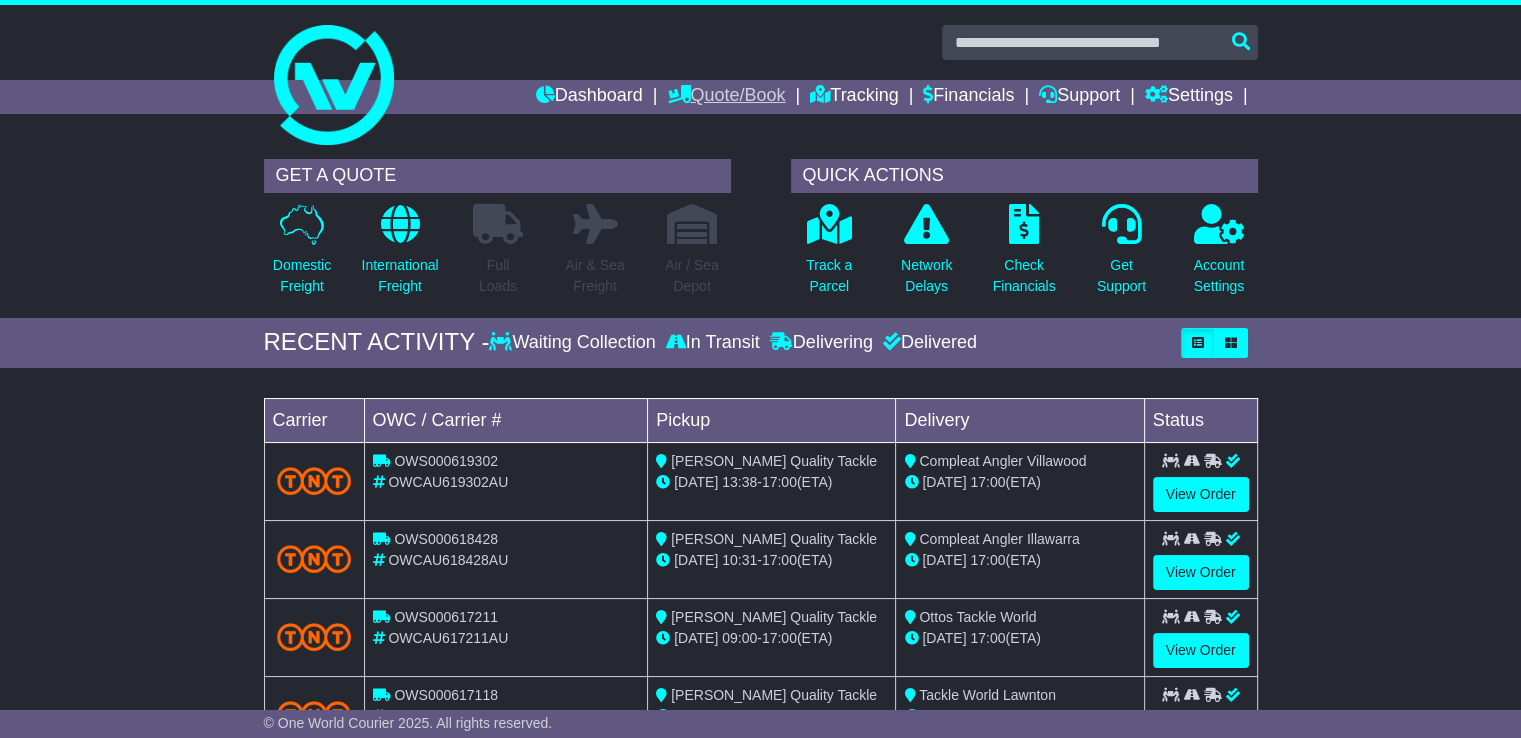 click on "Quote/Book" at bounding box center [726, 97] 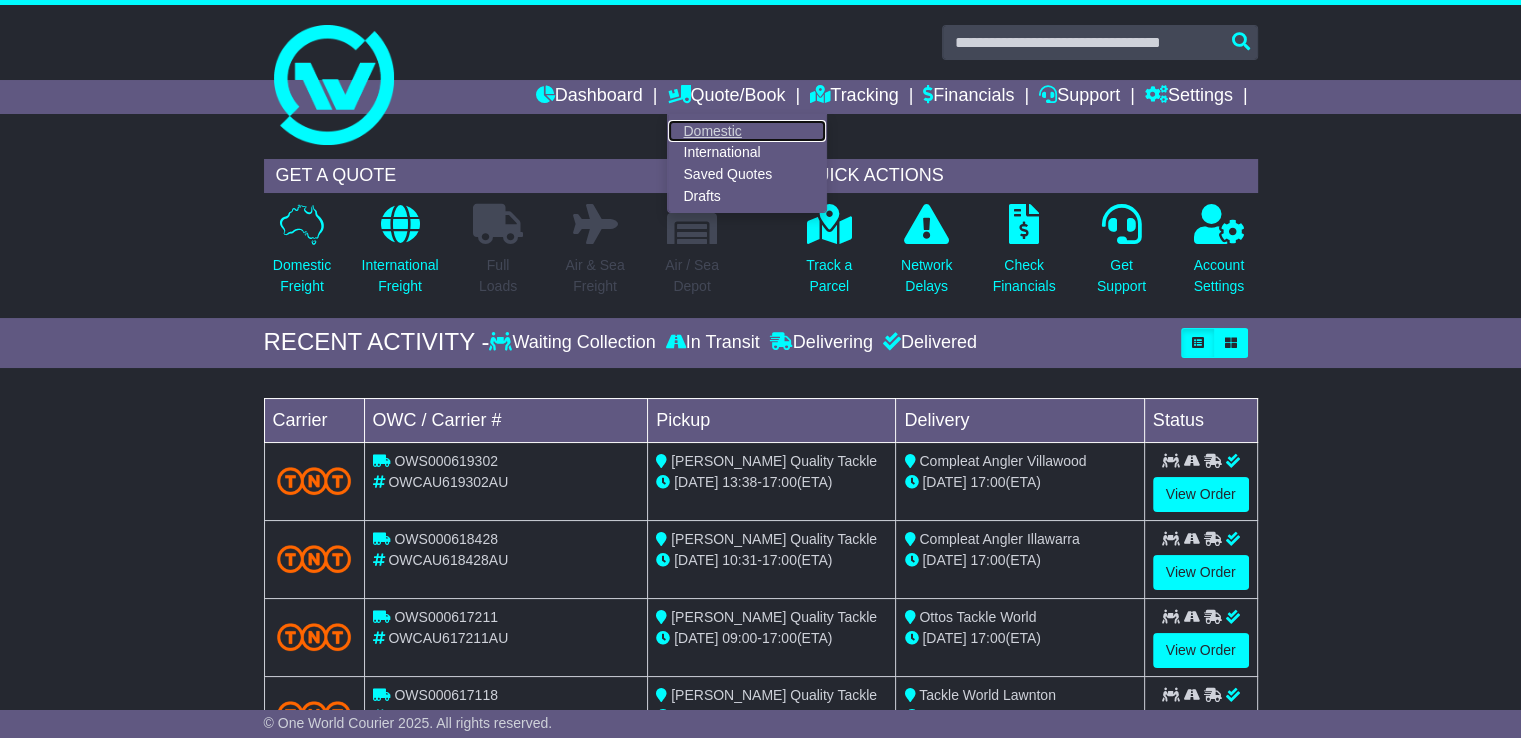 click on "Domestic" at bounding box center (747, 131) 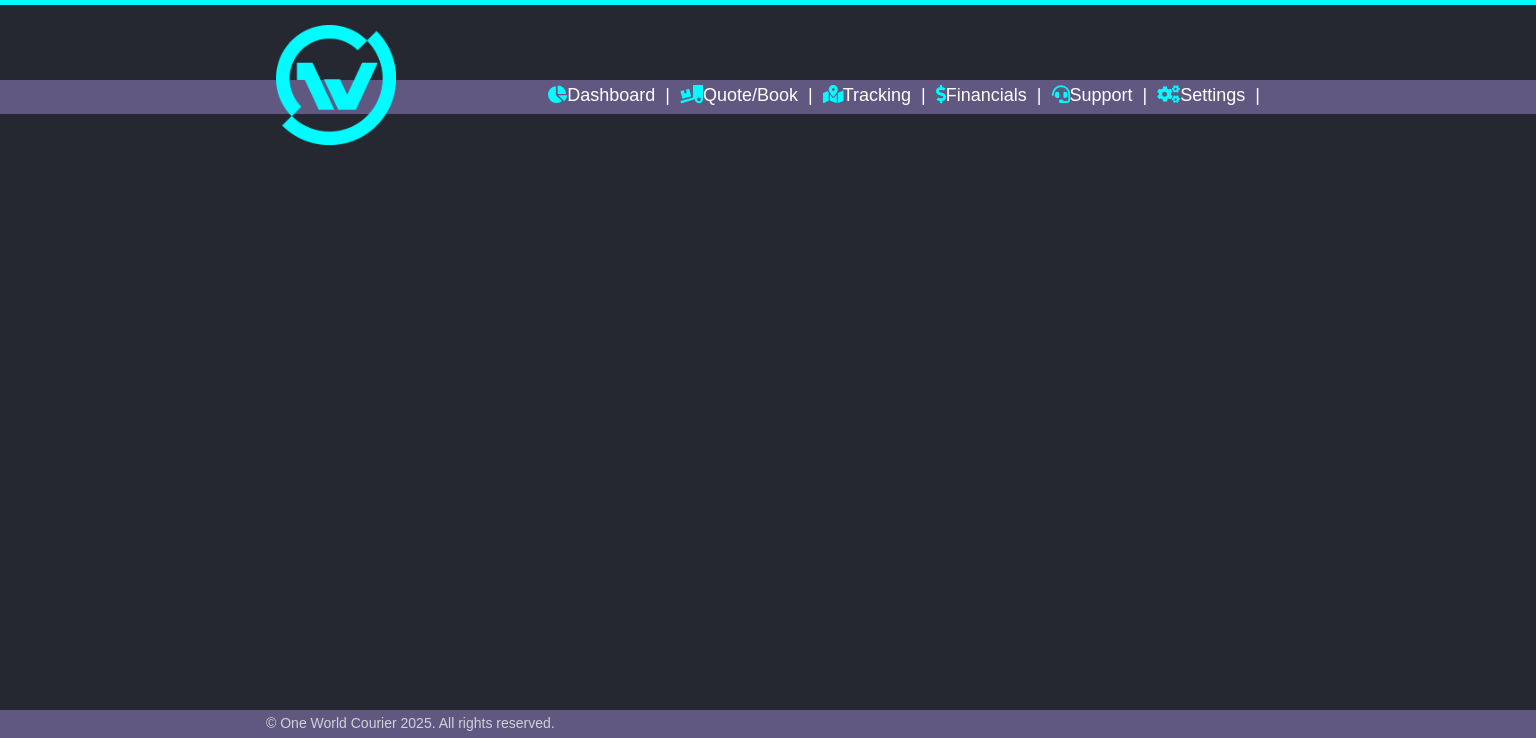 scroll, scrollTop: 0, scrollLeft: 0, axis: both 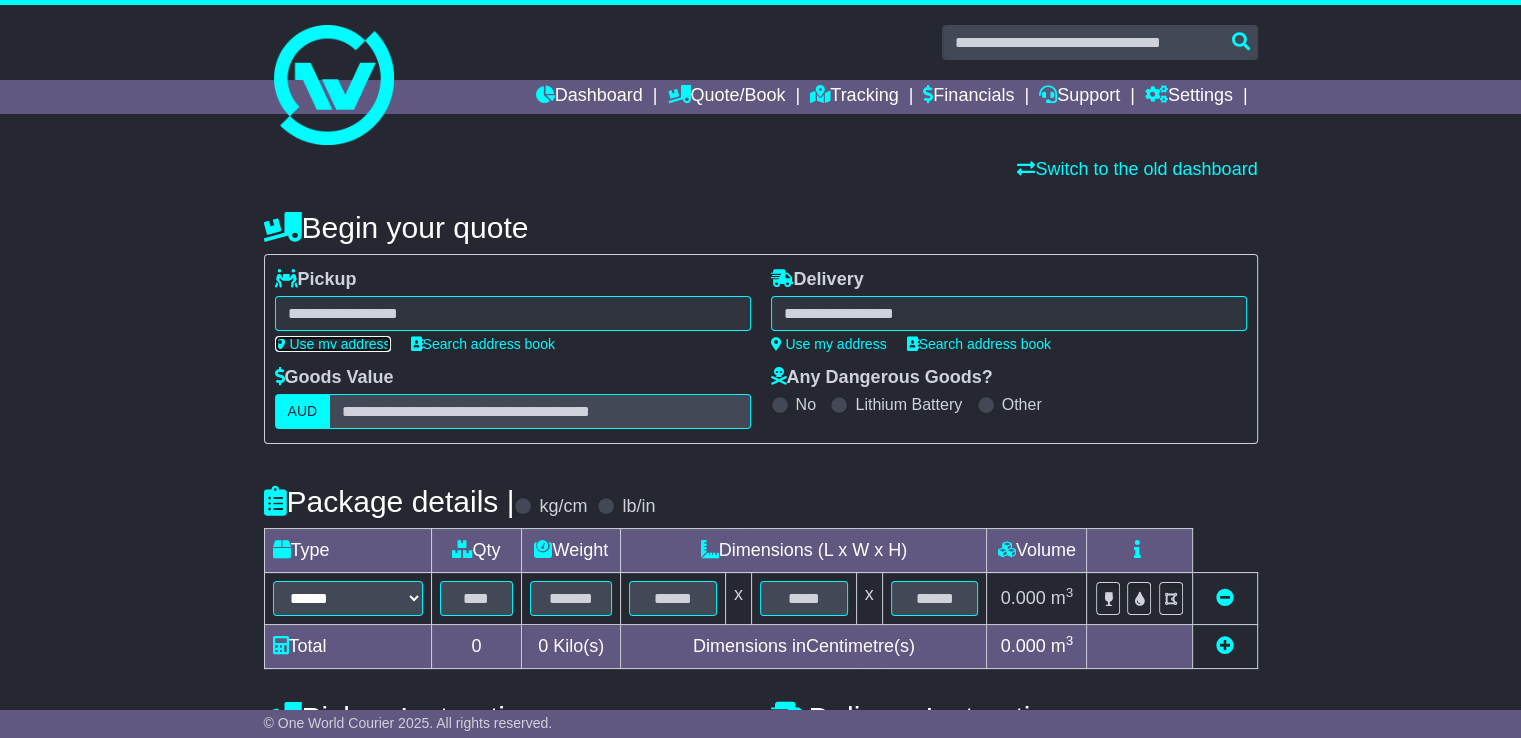 click on "Use my address" at bounding box center [333, 344] 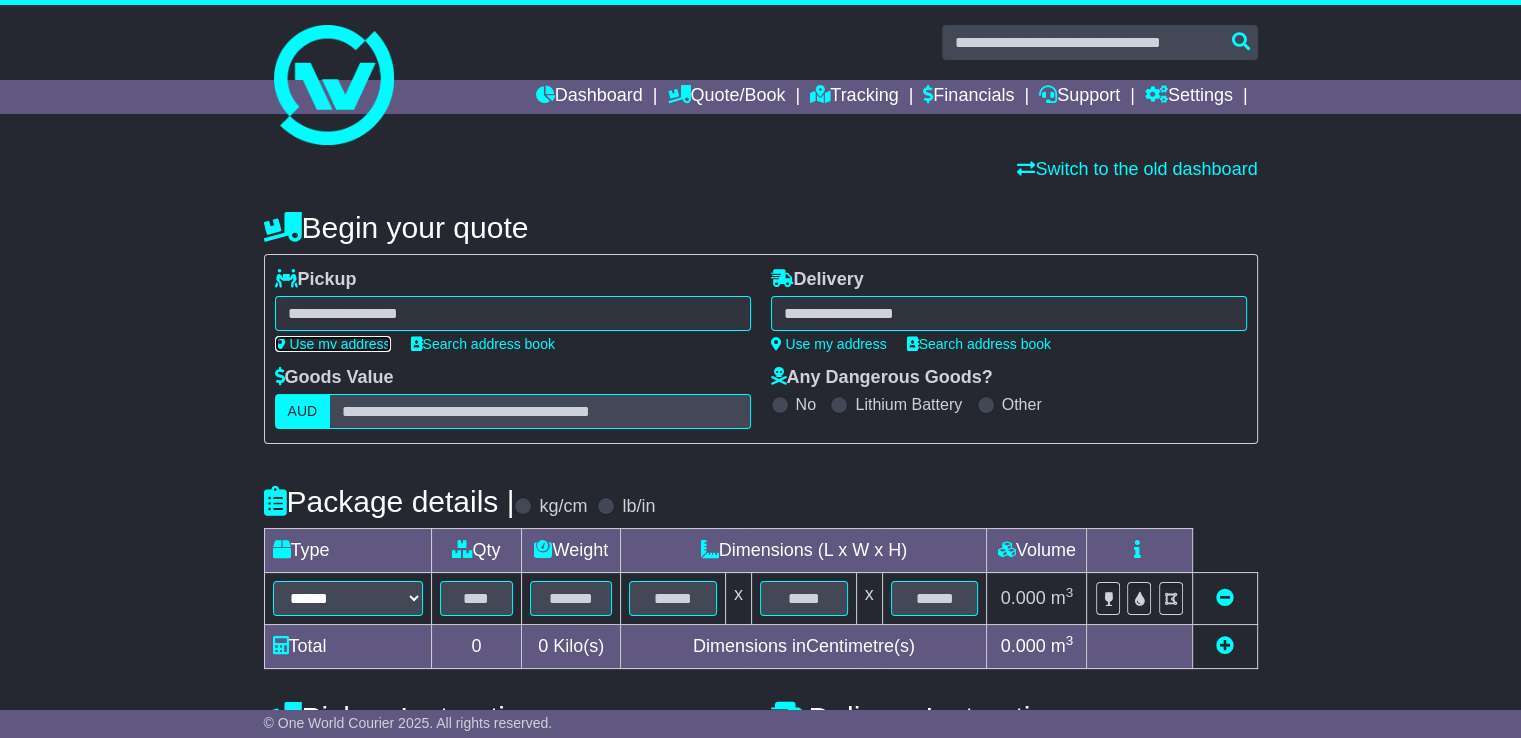 type on "**********" 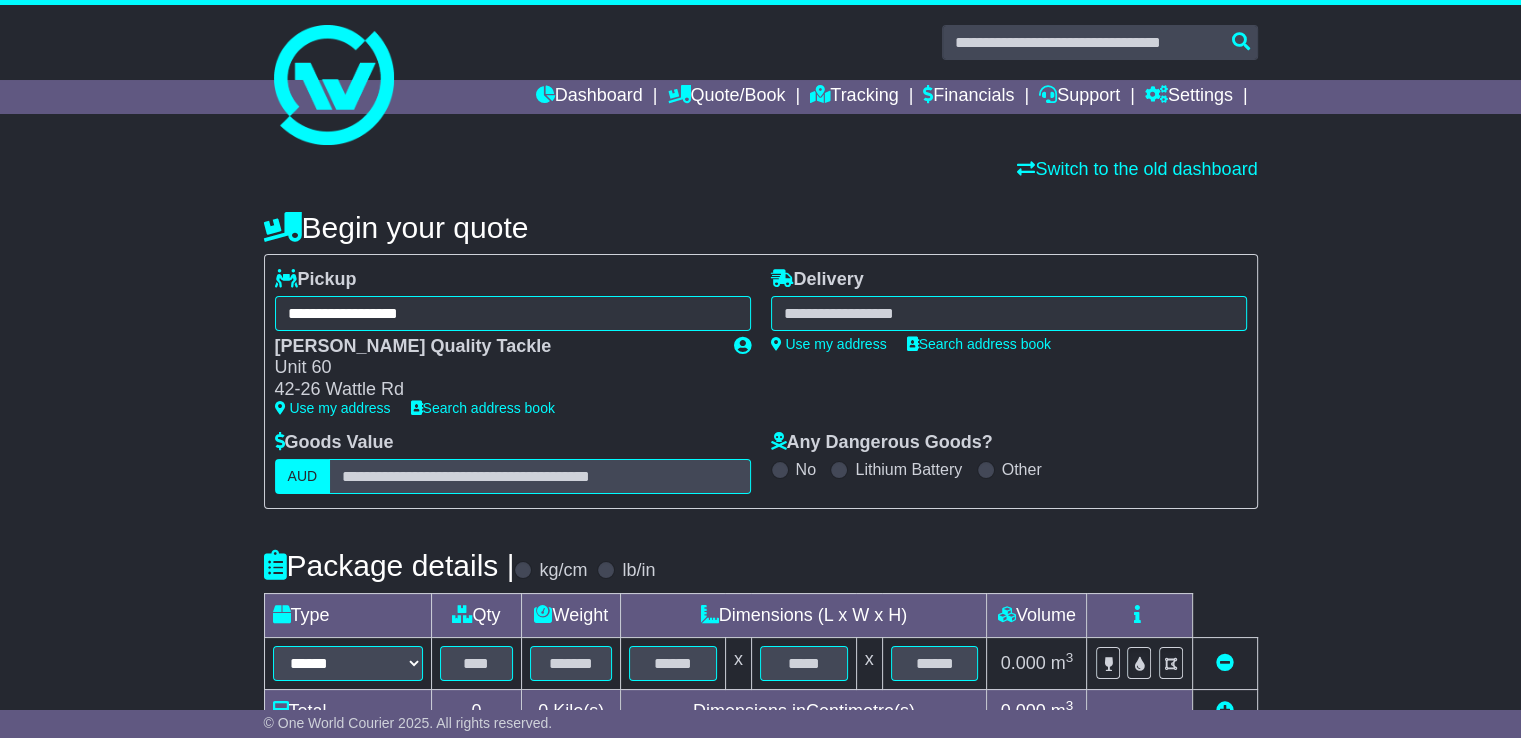 click at bounding box center (1009, 313) 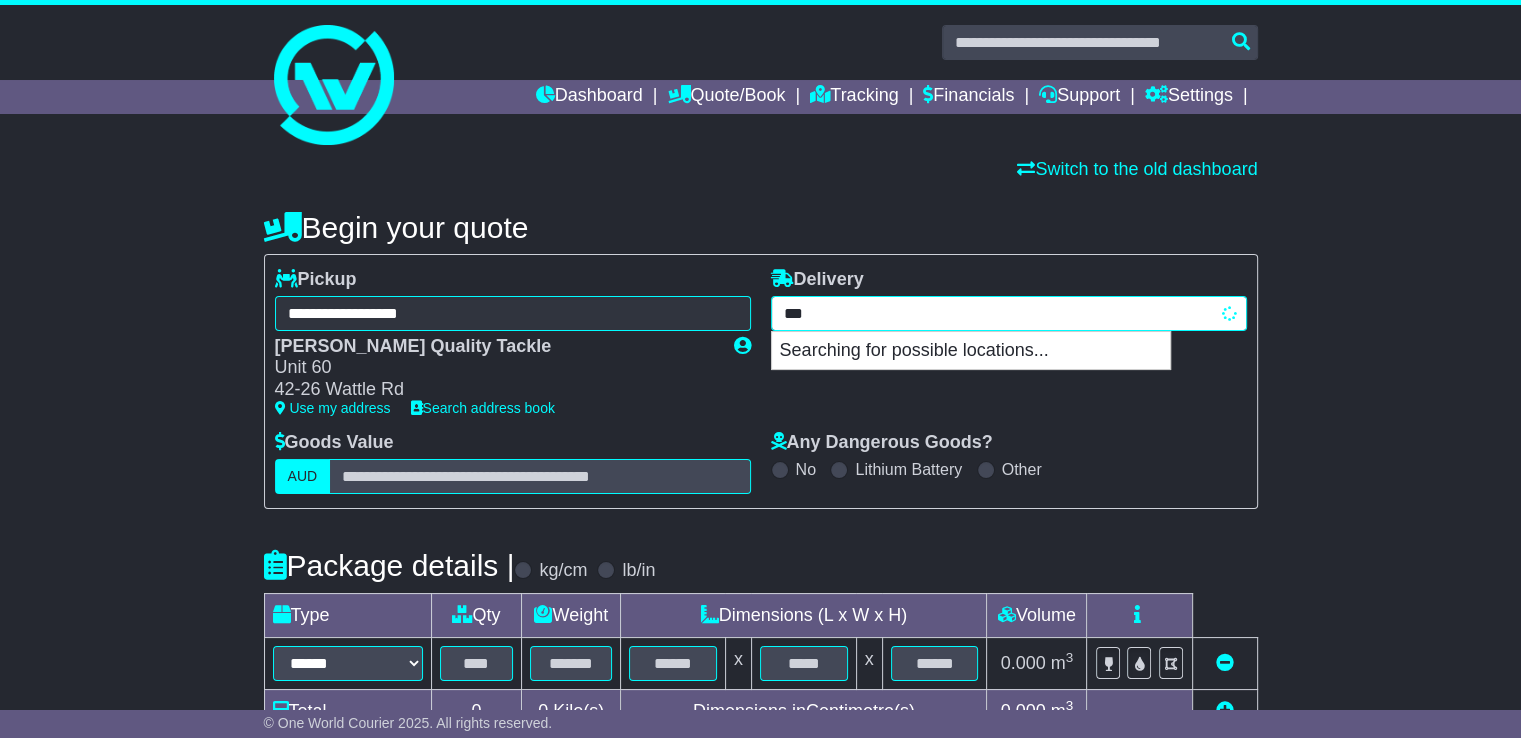 type on "****" 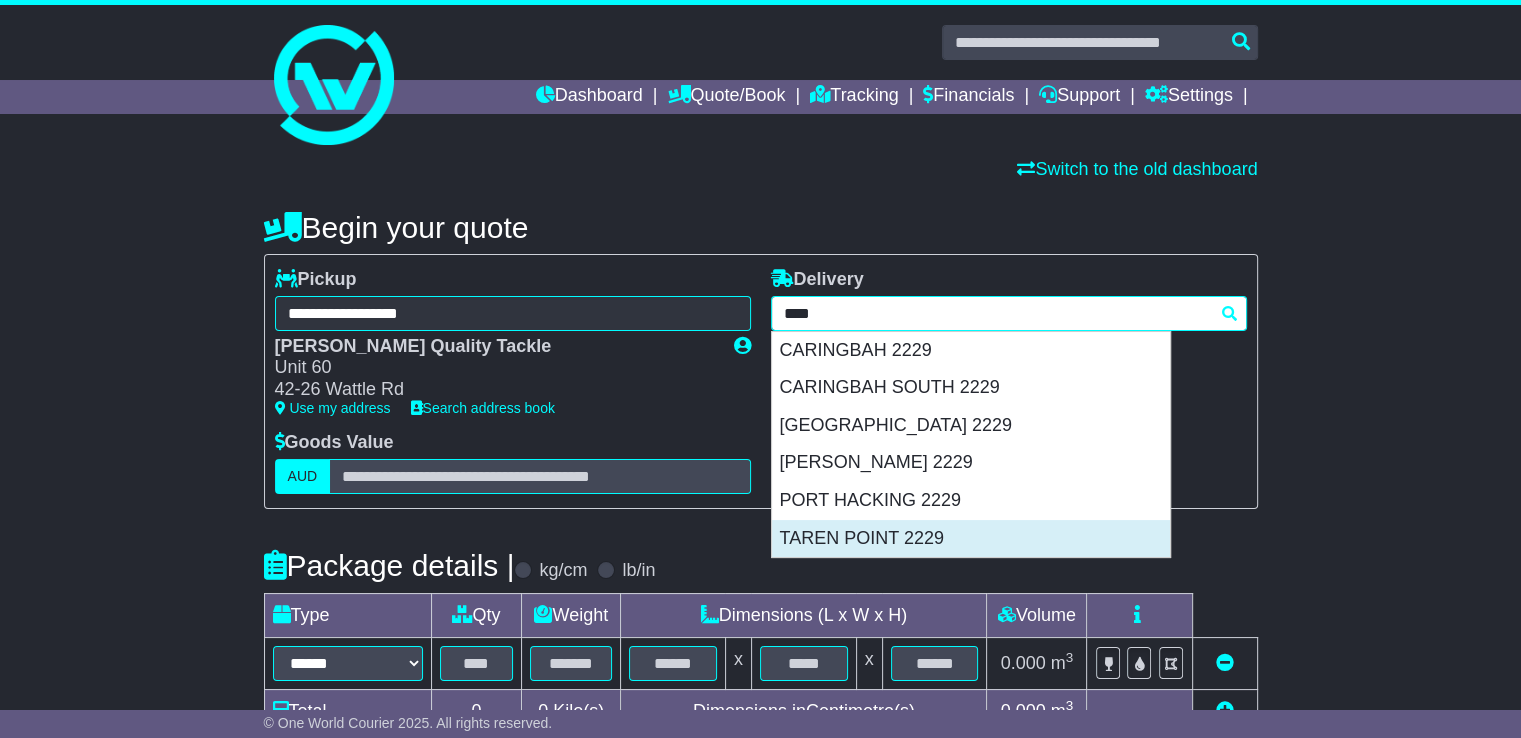 click on "TAREN POINT 2229" at bounding box center [971, 539] 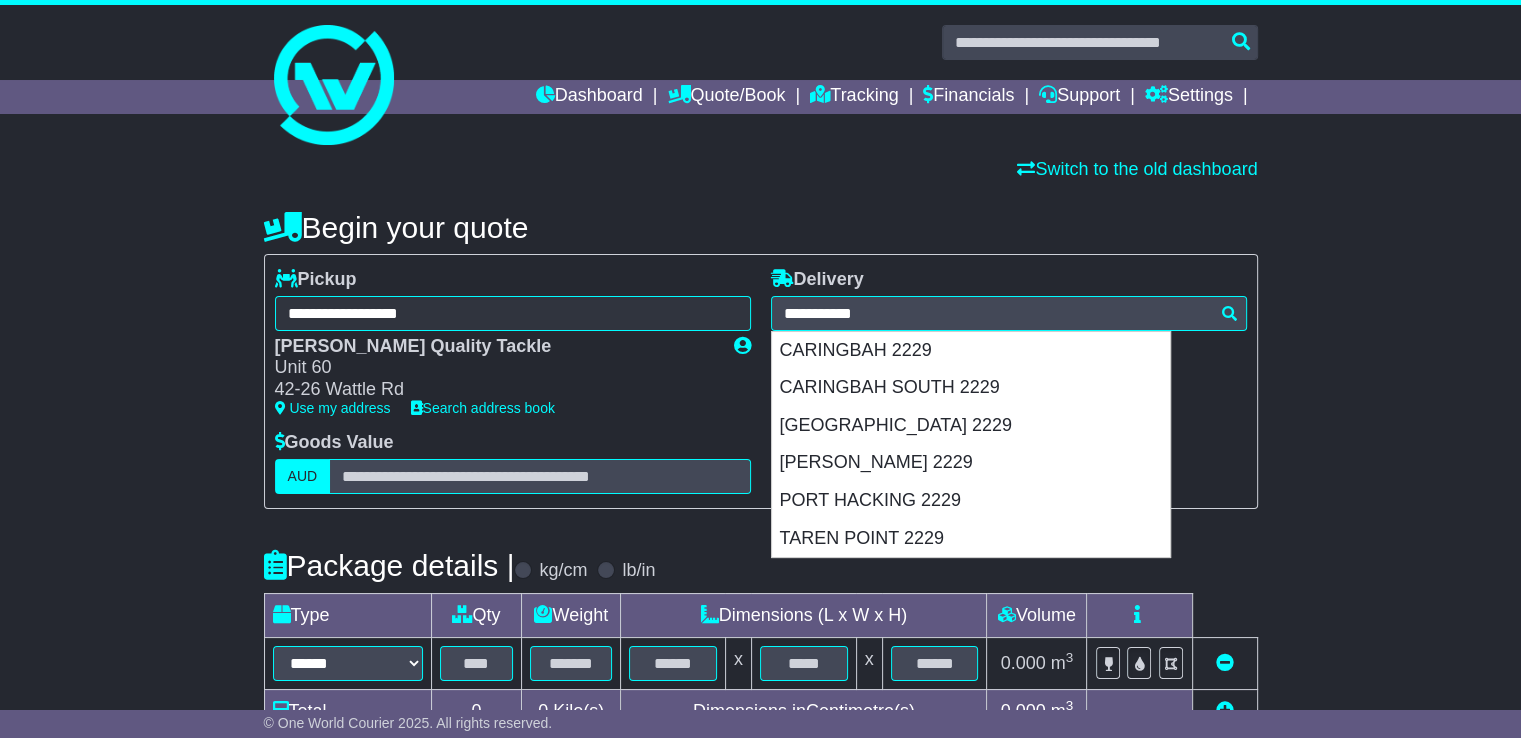type on "**********" 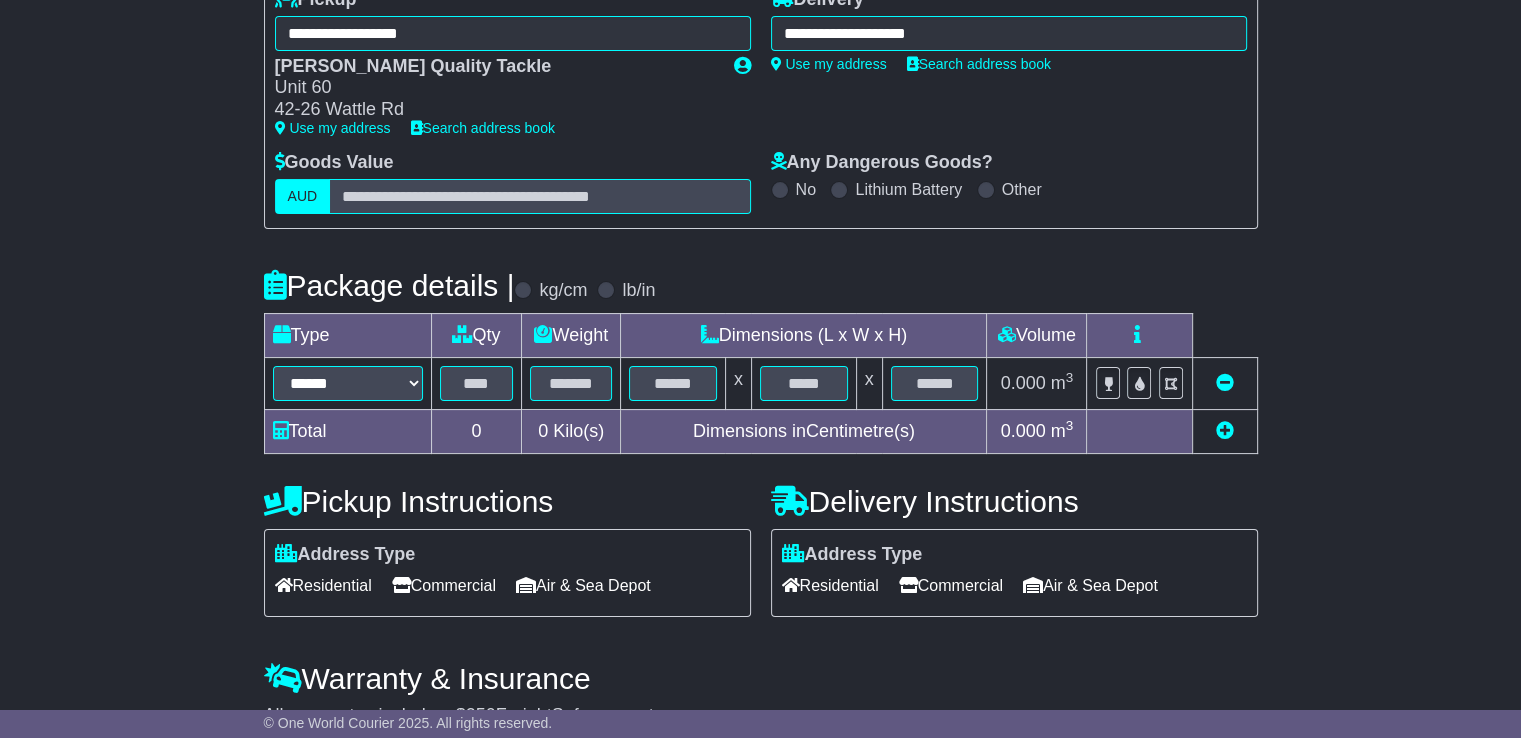 scroll, scrollTop: 300, scrollLeft: 0, axis: vertical 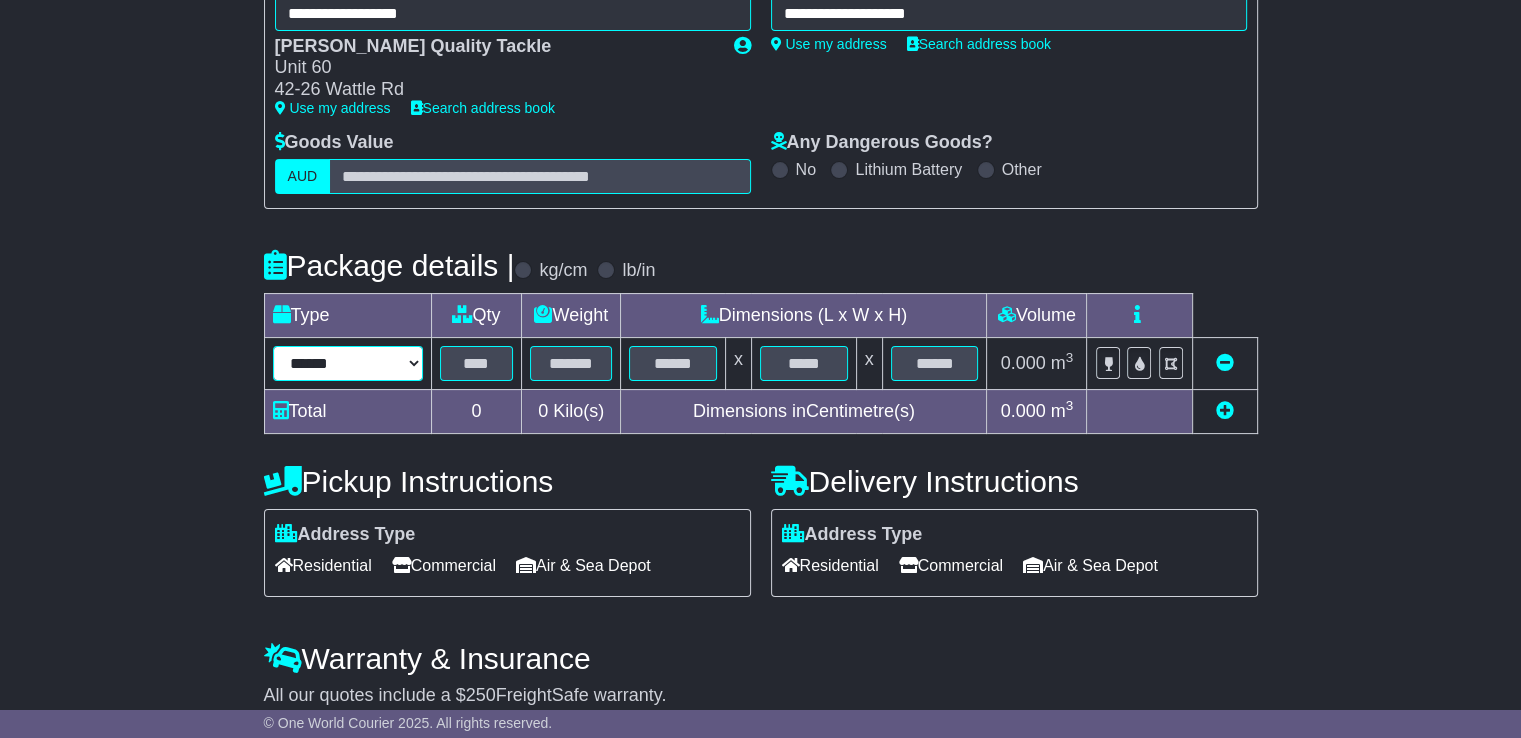 click on "****** ****** *** ******** ***** **** **** ****** *** *******" at bounding box center [348, 363] 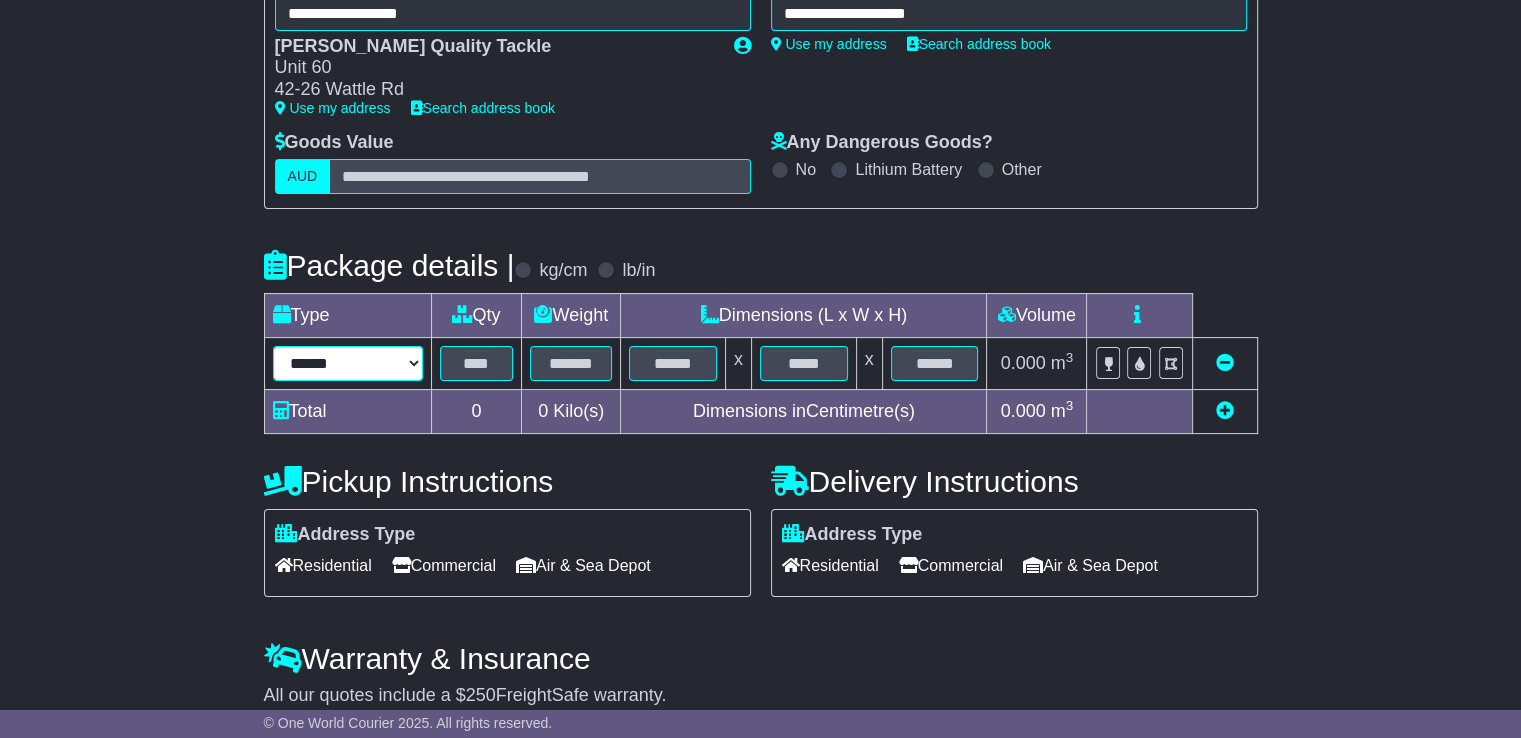 select on "****" 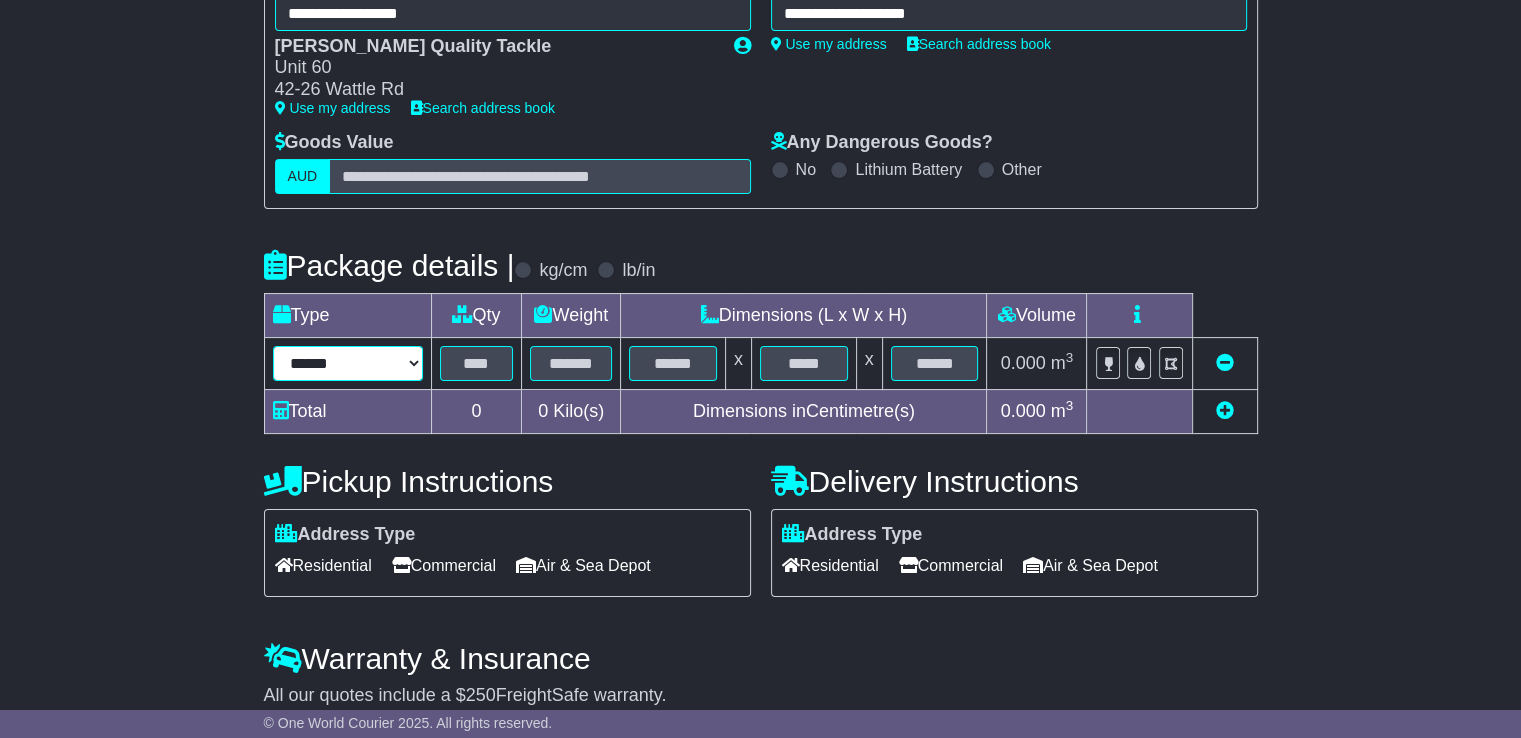 click on "****** ****** *** ******** ***** **** **** ****** *** *******" at bounding box center (348, 363) 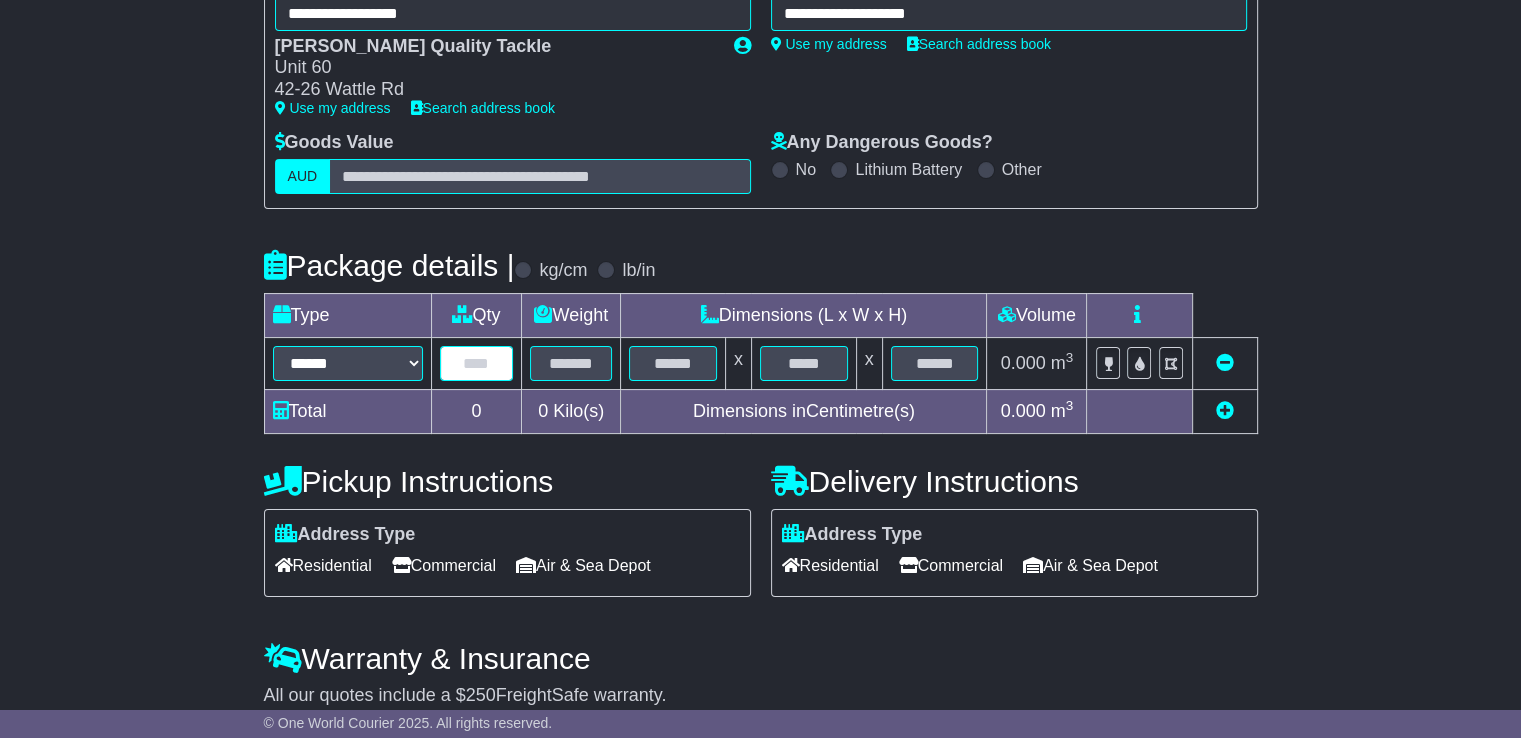 drag, startPoint x: 489, startPoint y: 365, endPoint x: 476, endPoint y: 377, distance: 17.691807 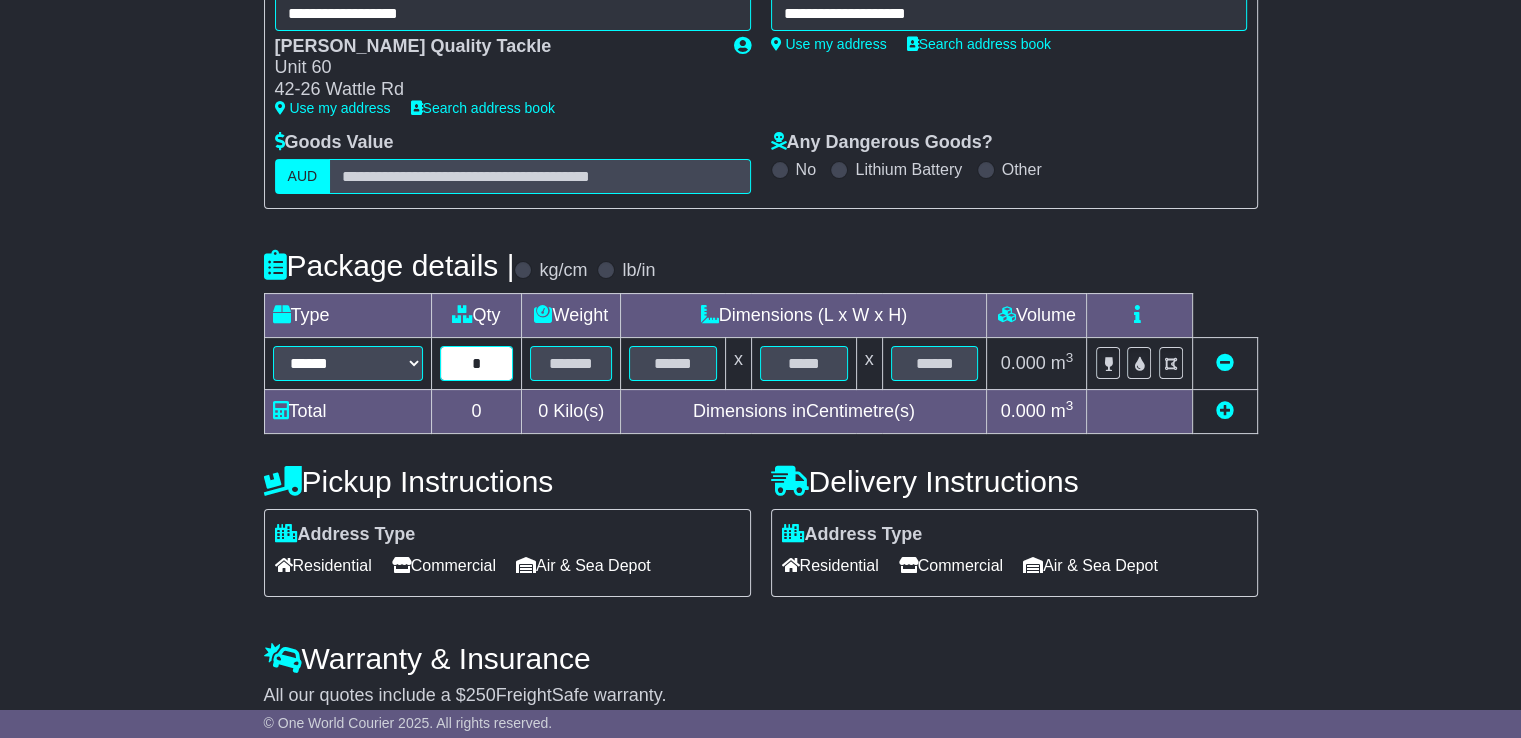type on "*" 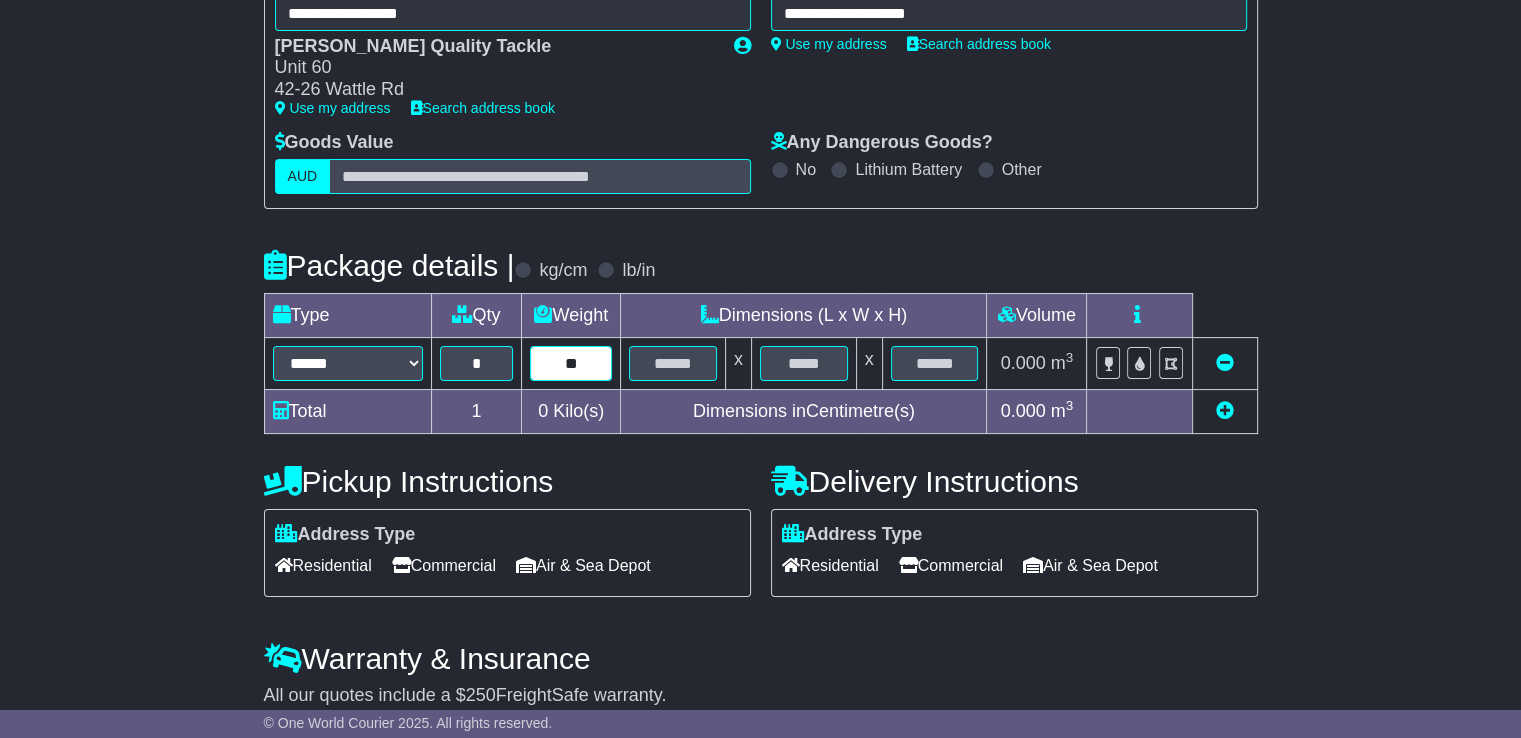 type on "**" 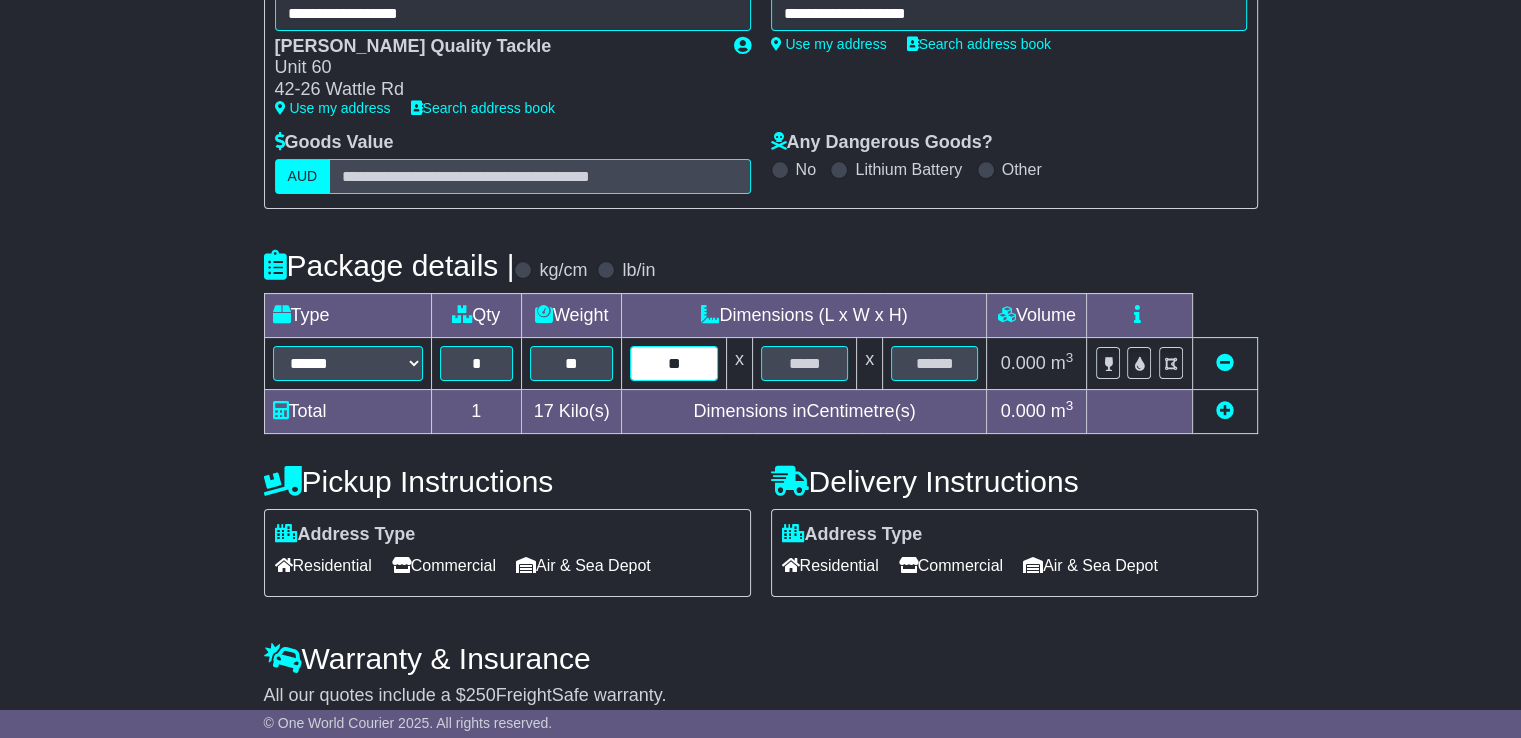 type on "**" 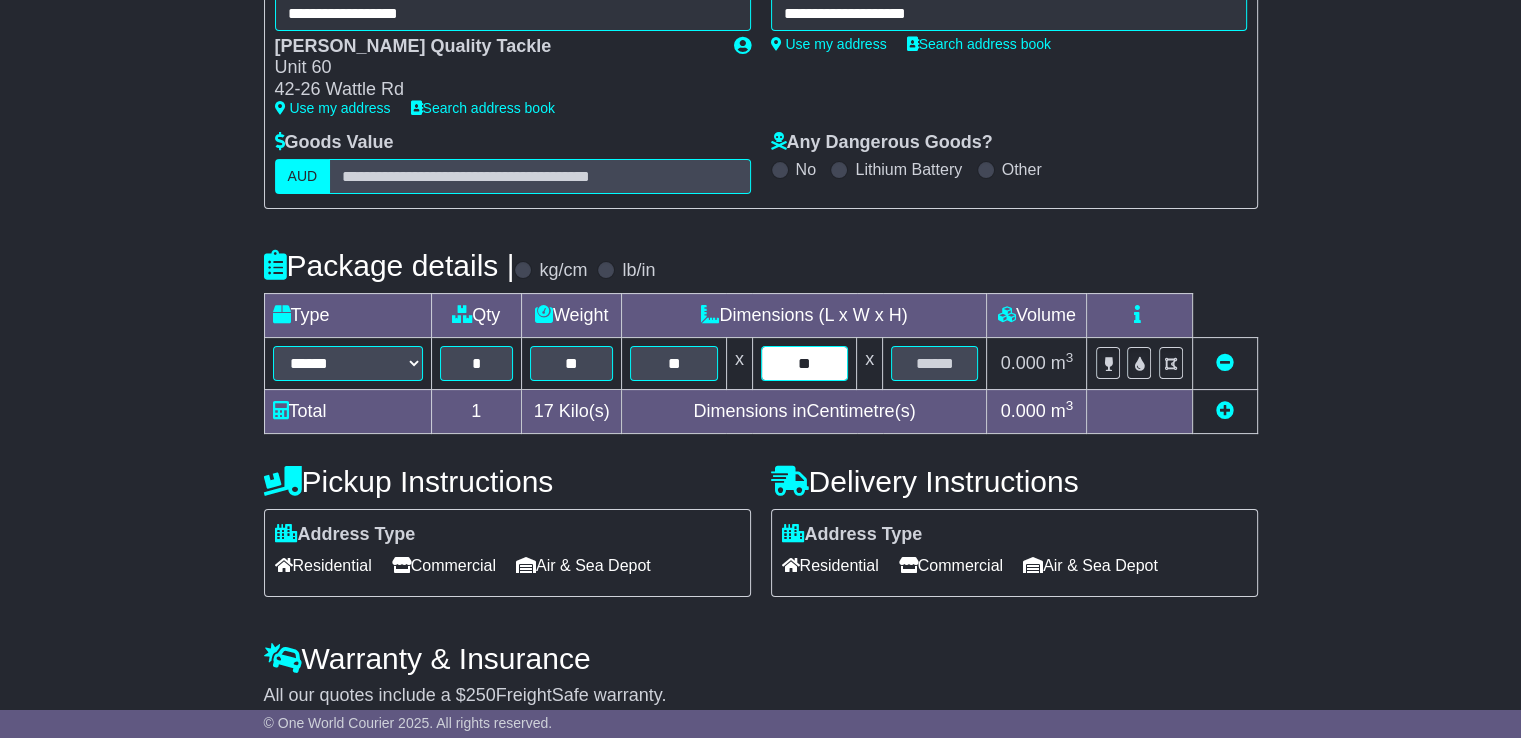 type on "**" 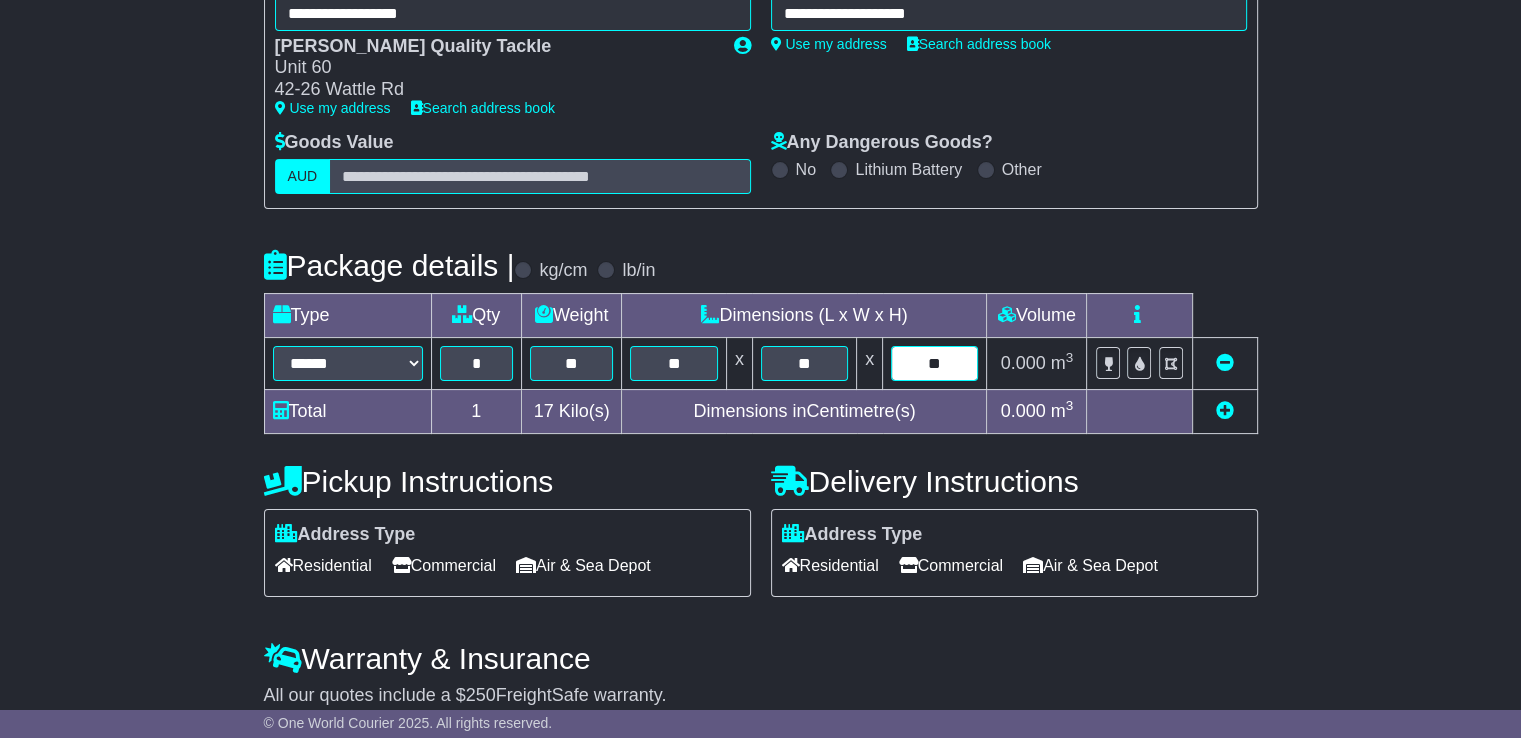 type on "**" 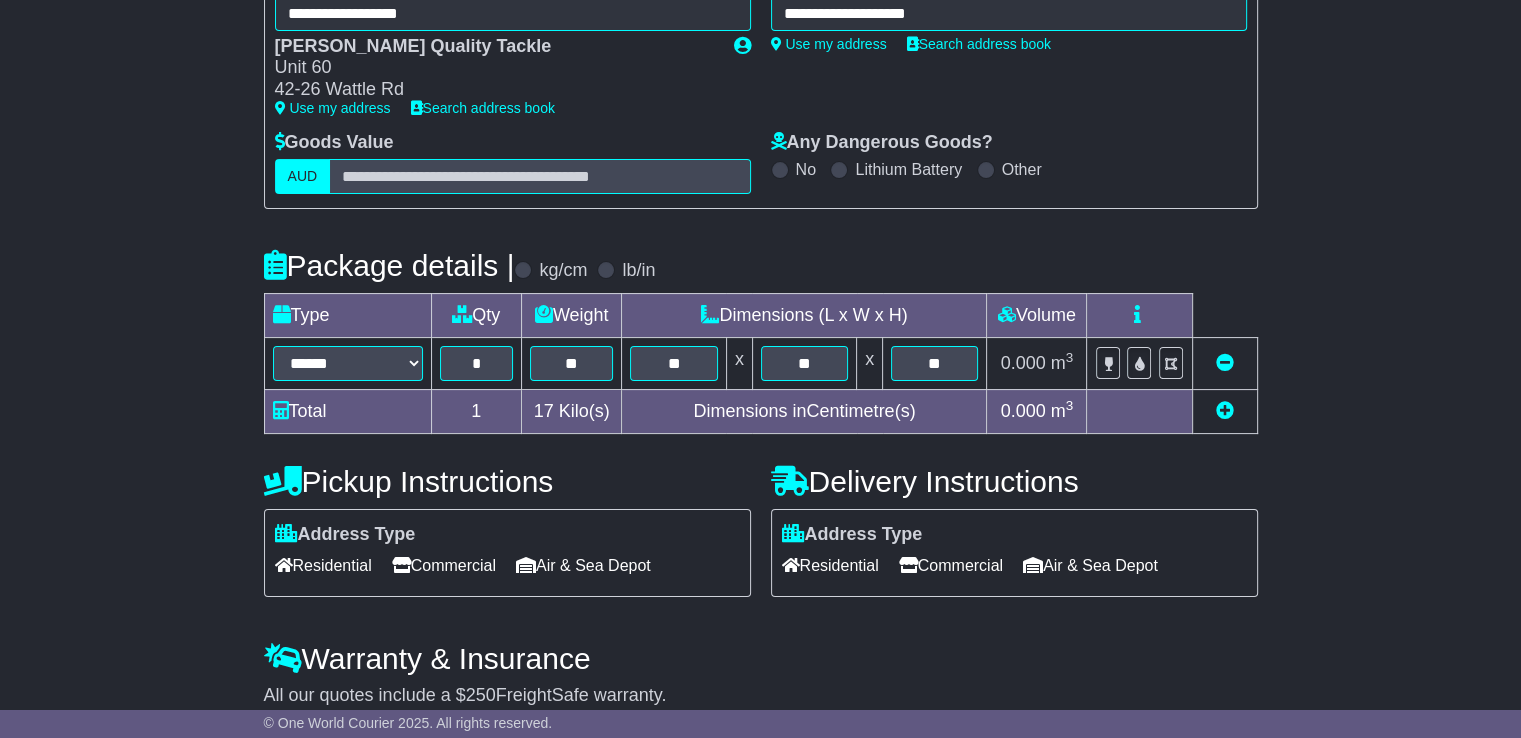 click on "Address Type
Residential
Commercial
Air & Sea Depot" at bounding box center [1014, 553] 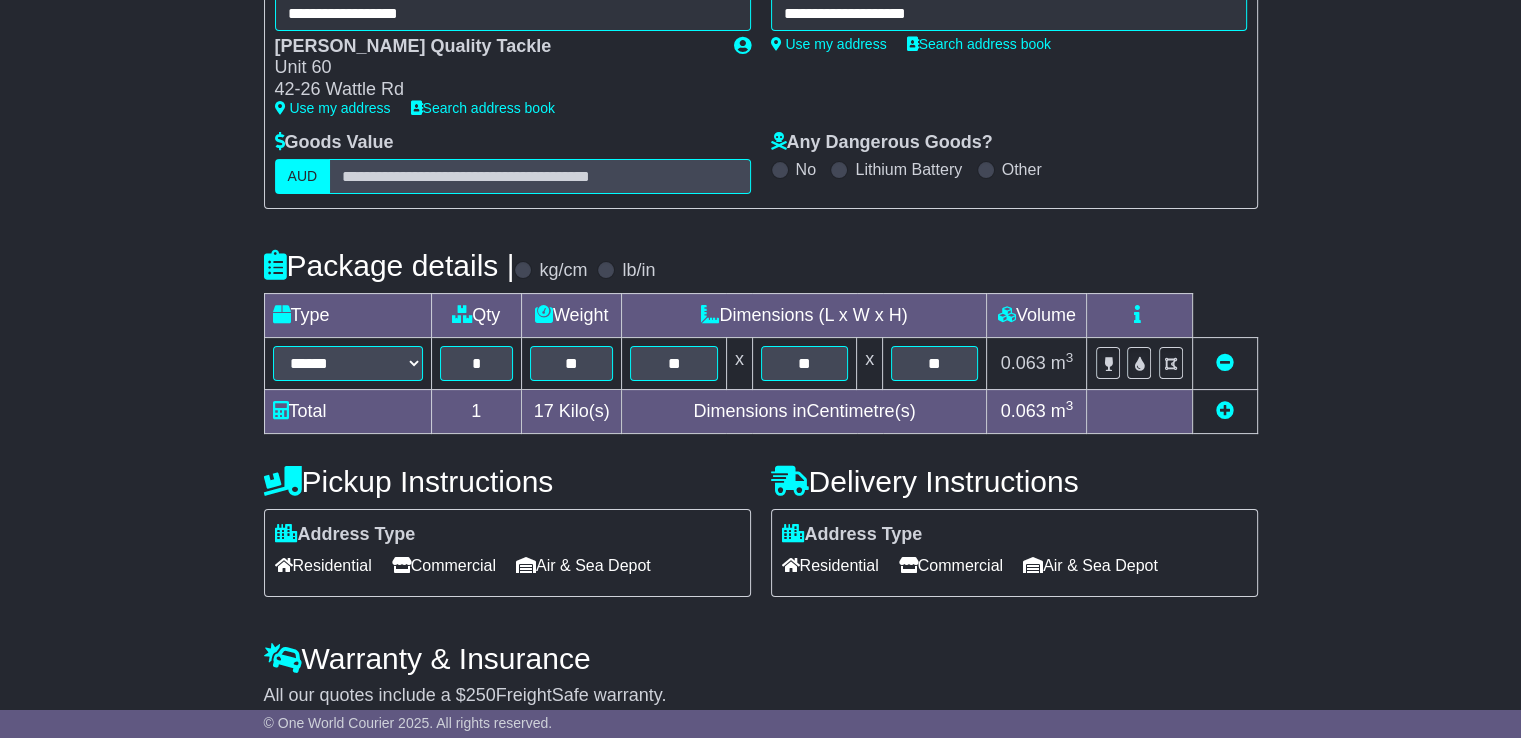 click on "Commercial" at bounding box center [951, 565] 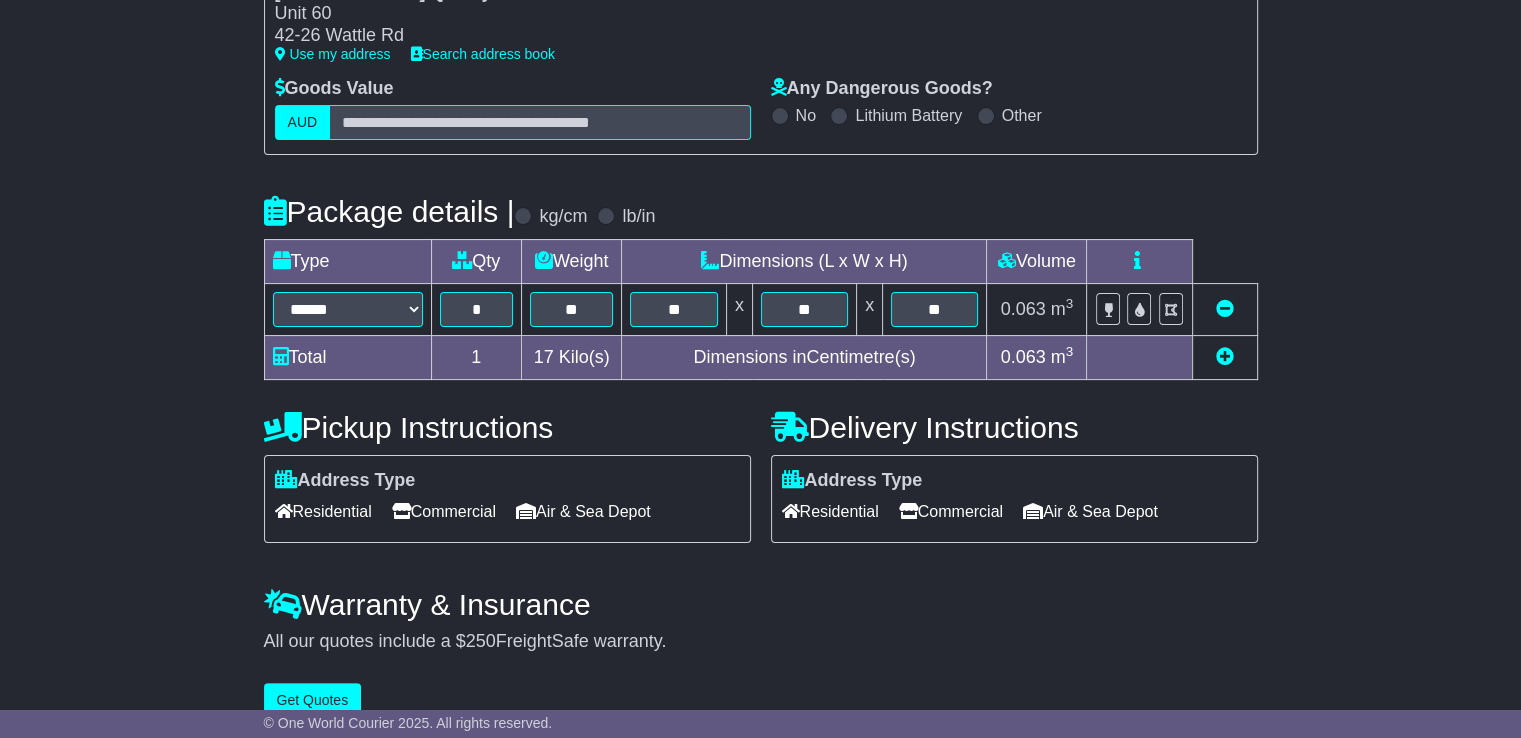 scroll, scrollTop: 384, scrollLeft: 0, axis: vertical 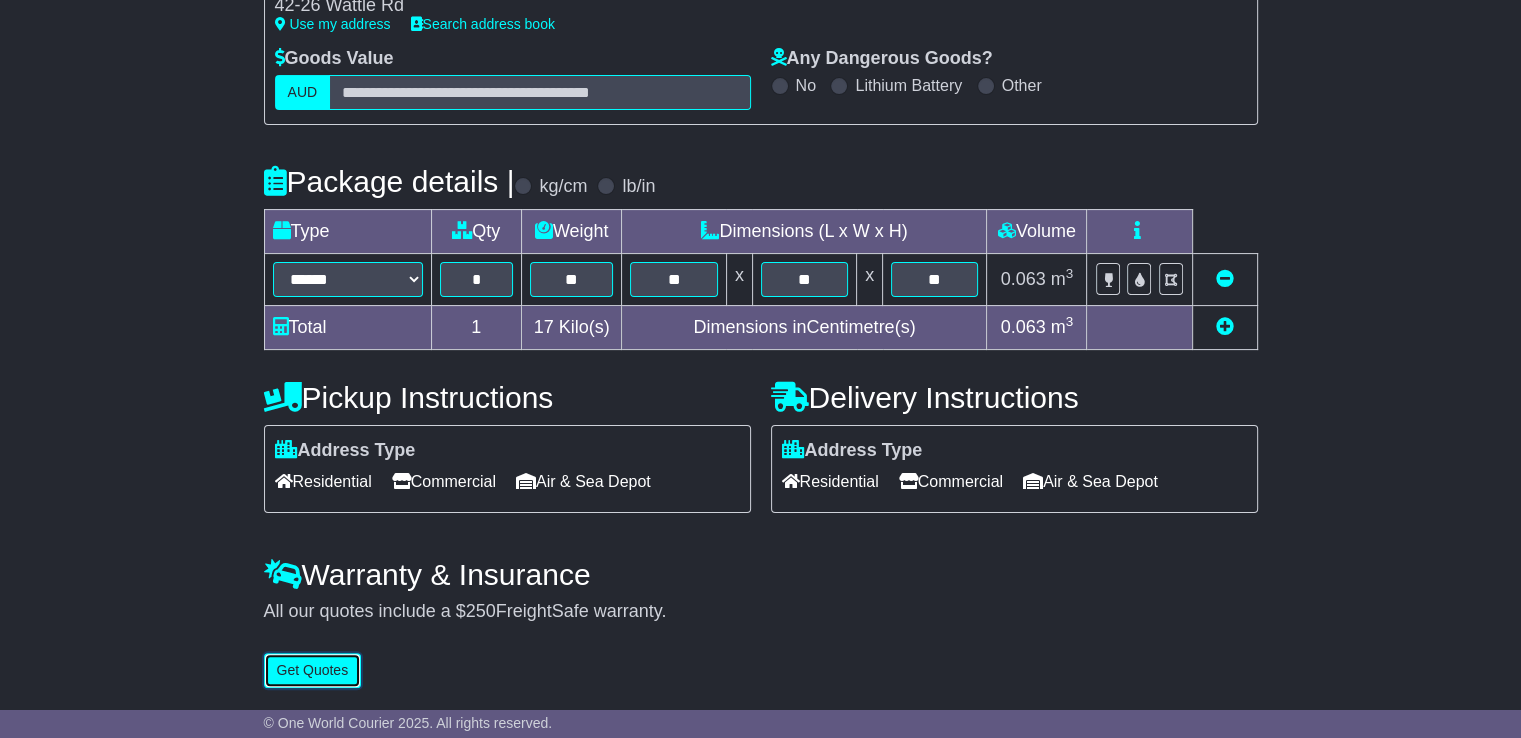 click on "Get Quotes" at bounding box center [313, 670] 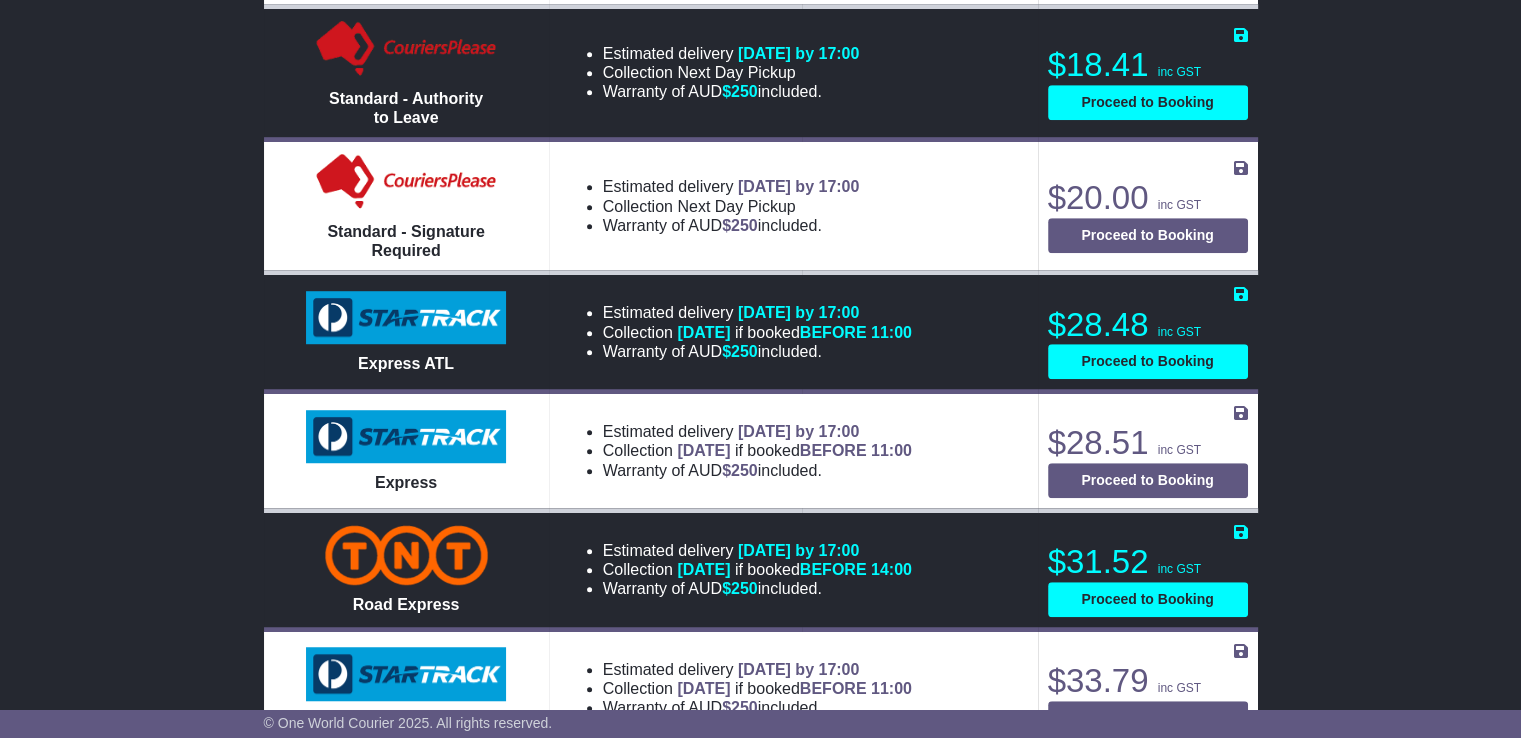 scroll, scrollTop: 1400, scrollLeft: 0, axis: vertical 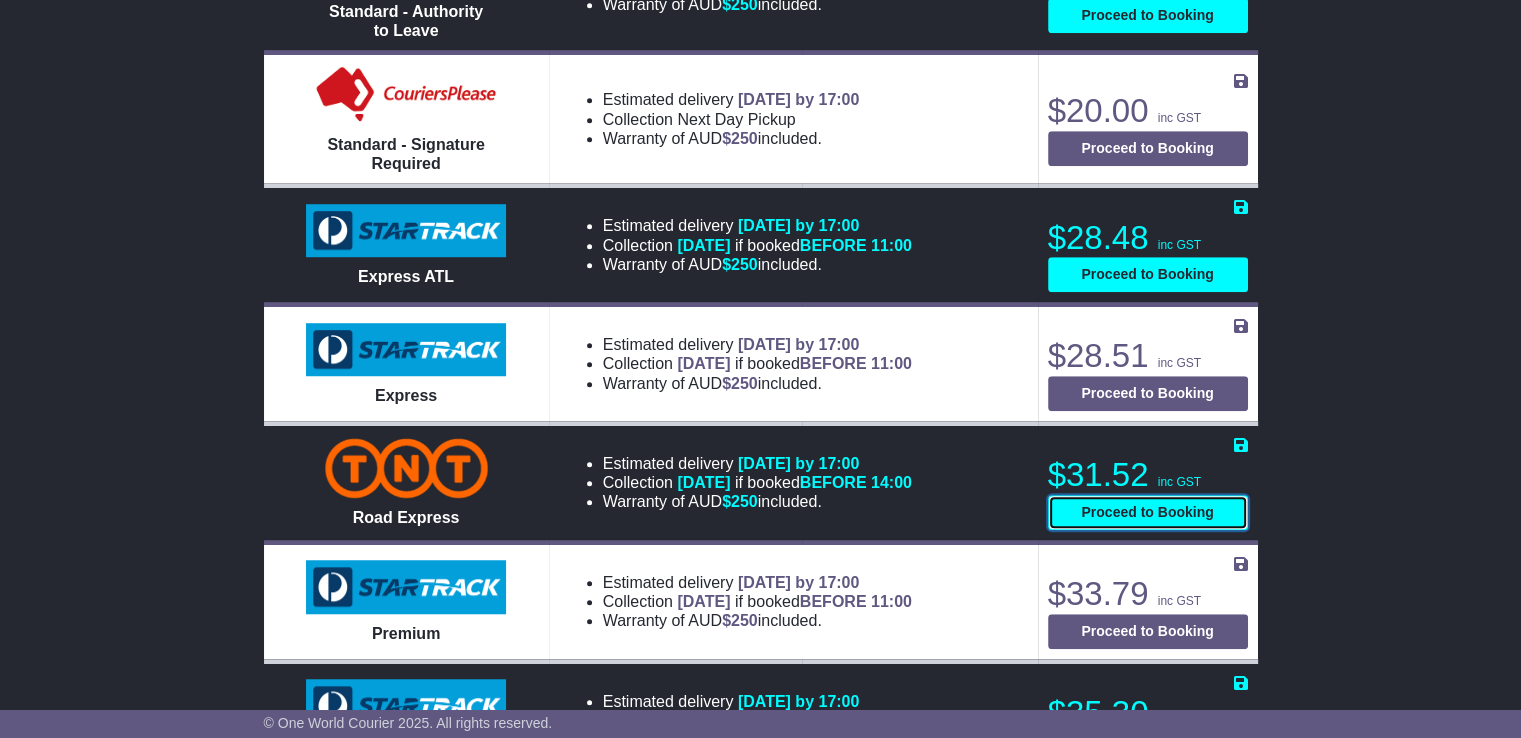 click on "Proceed to Booking" at bounding box center [1148, 512] 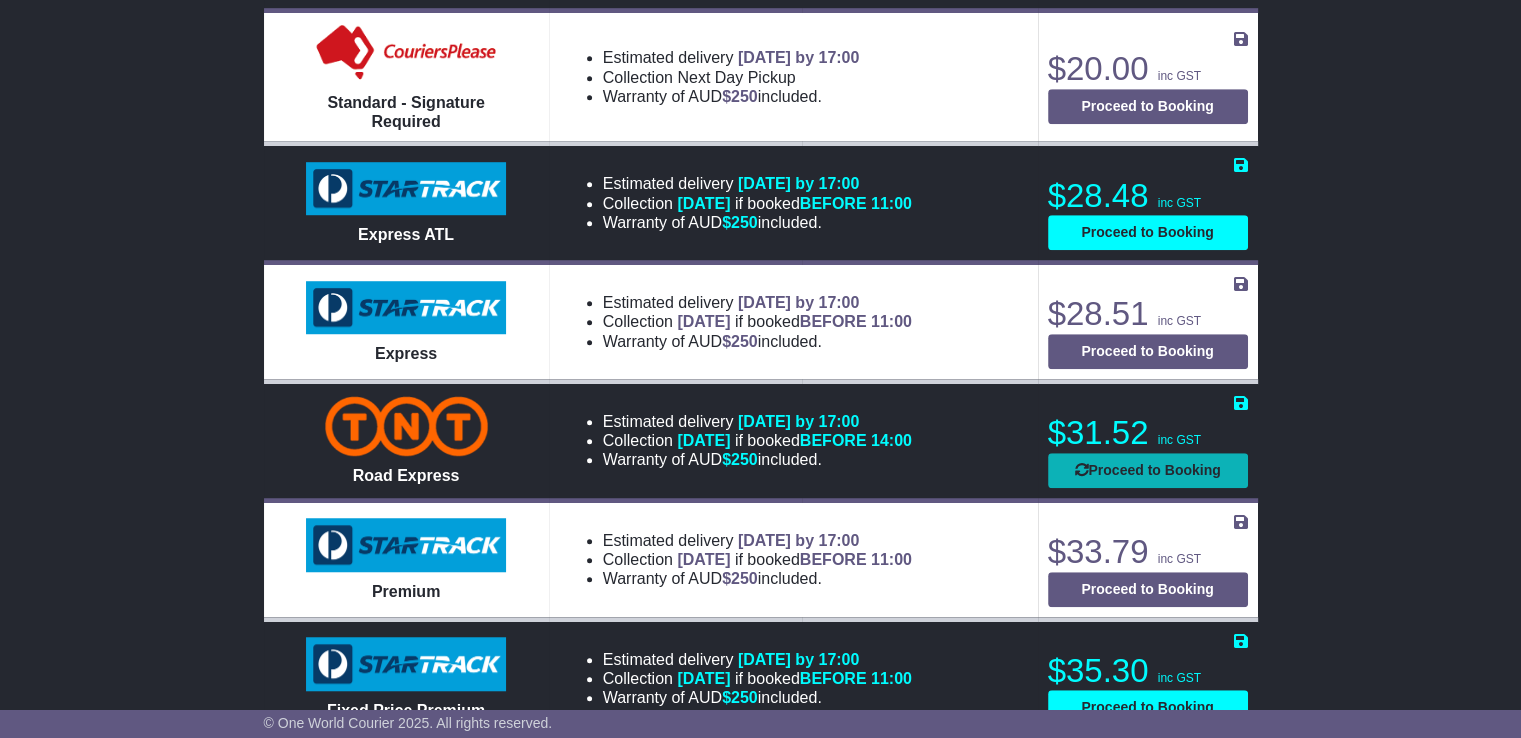 scroll, scrollTop: 1358, scrollLeft: 0, axis: vertical 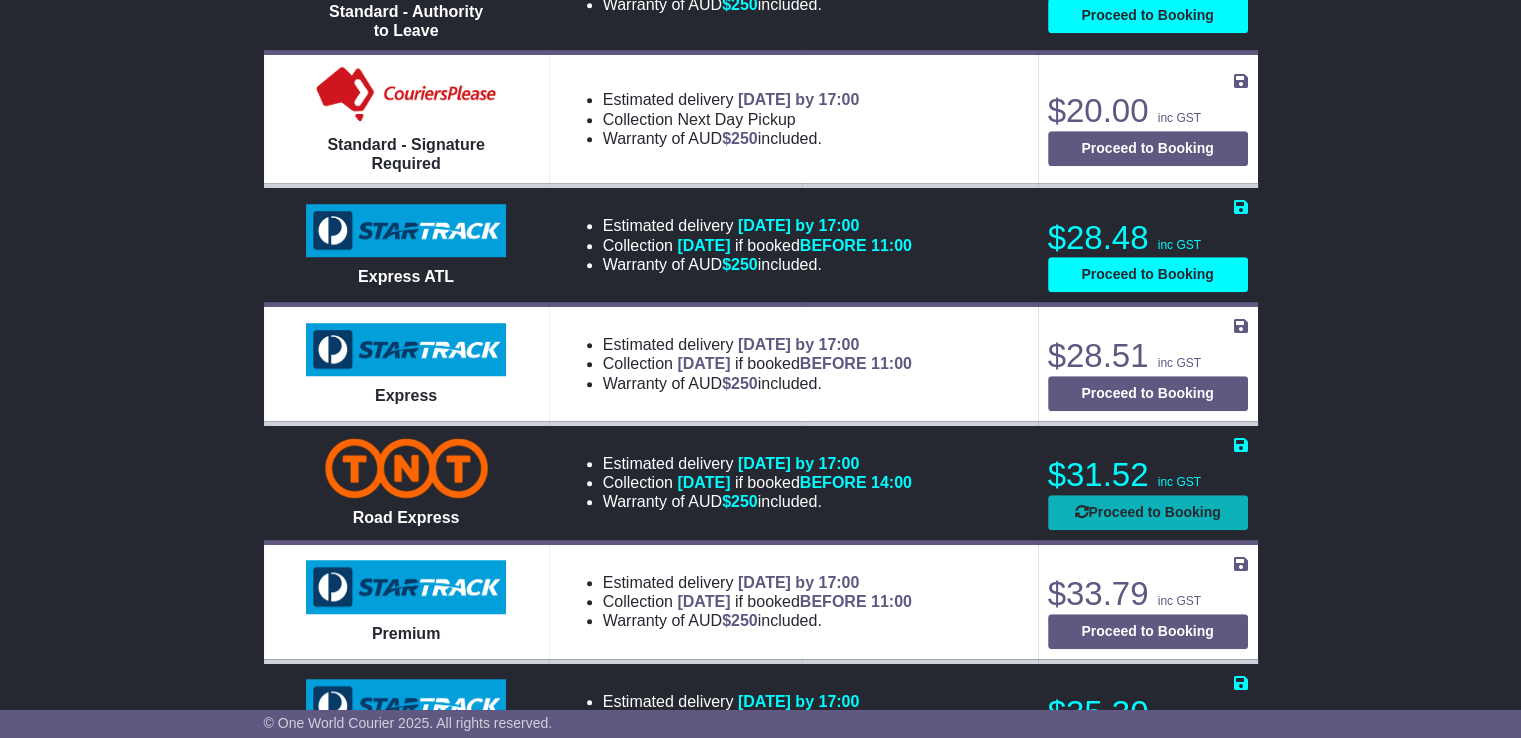select on "****" 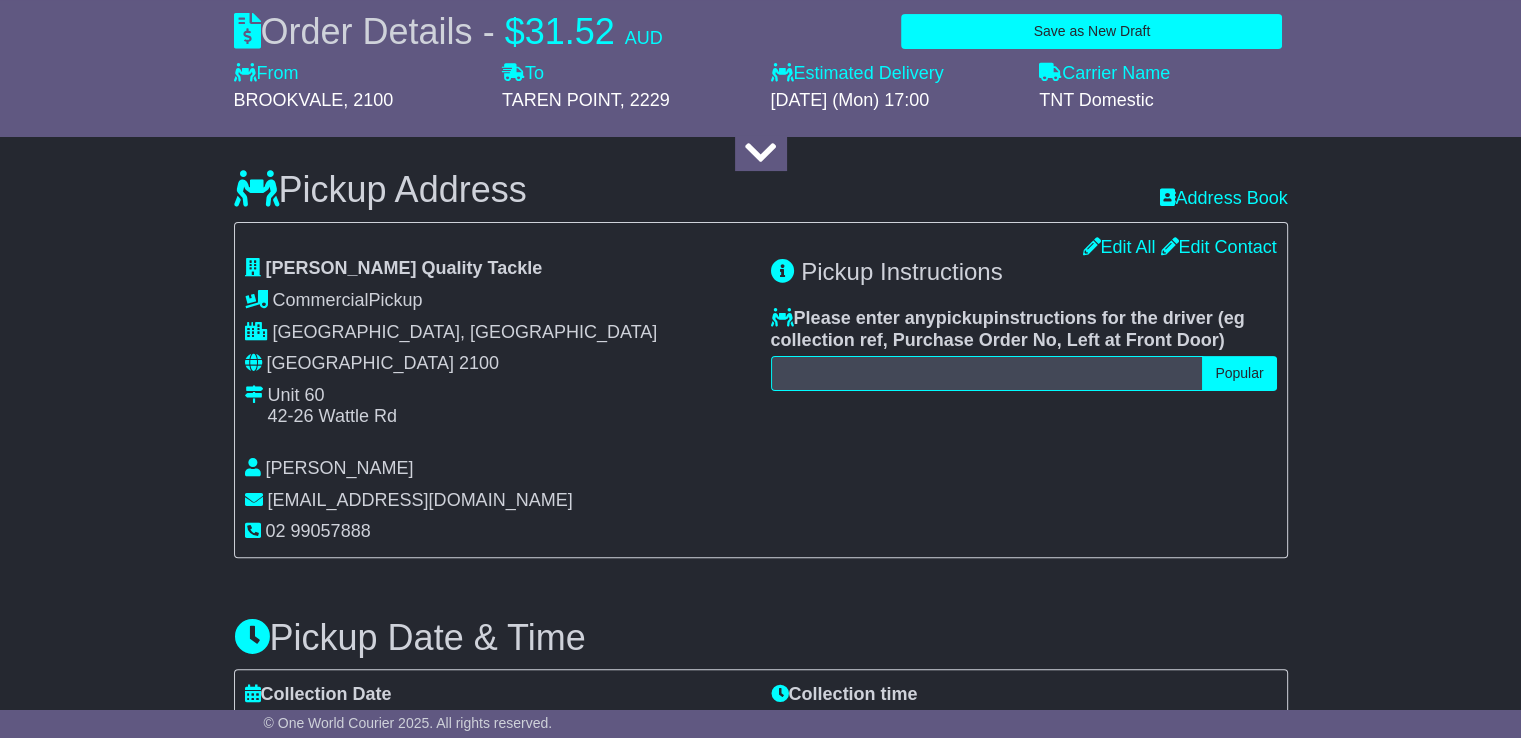 scroll, scrollTop: 258, scrollLeft: 0, axis: vertical 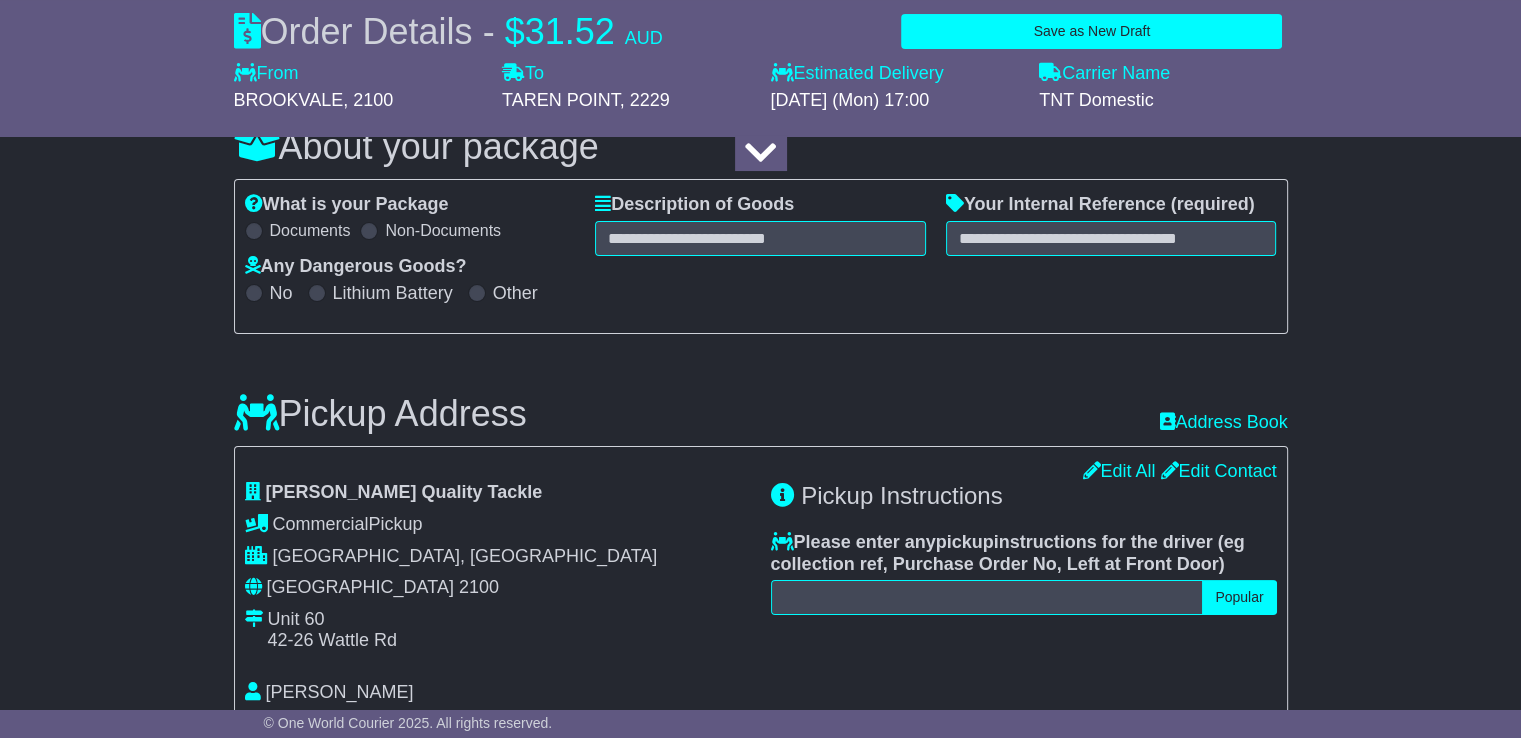 click on "Description of Goods
Attention: dangerous goods are not allowed by service." at bounding box center [760, 225] 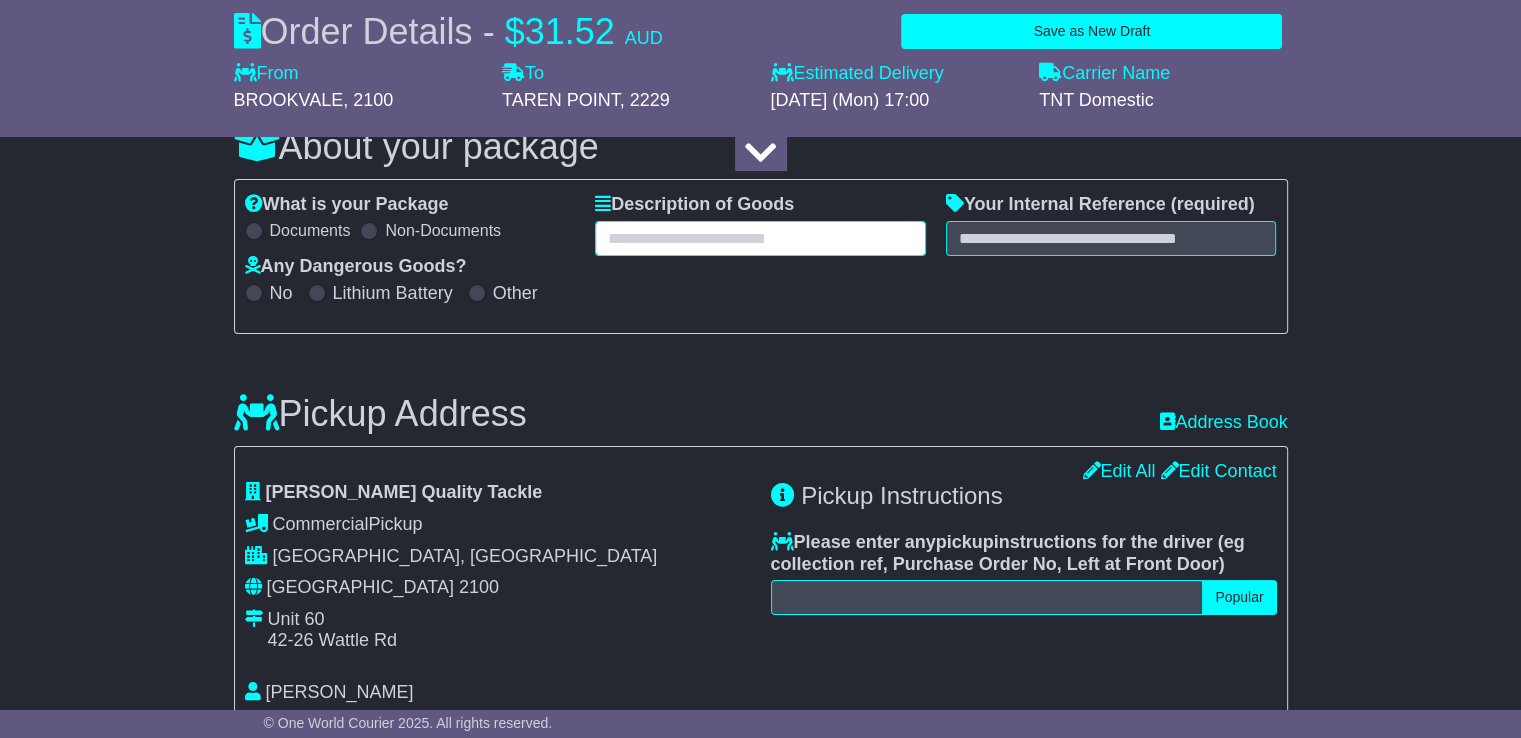 click at bounding box center (760, 238) 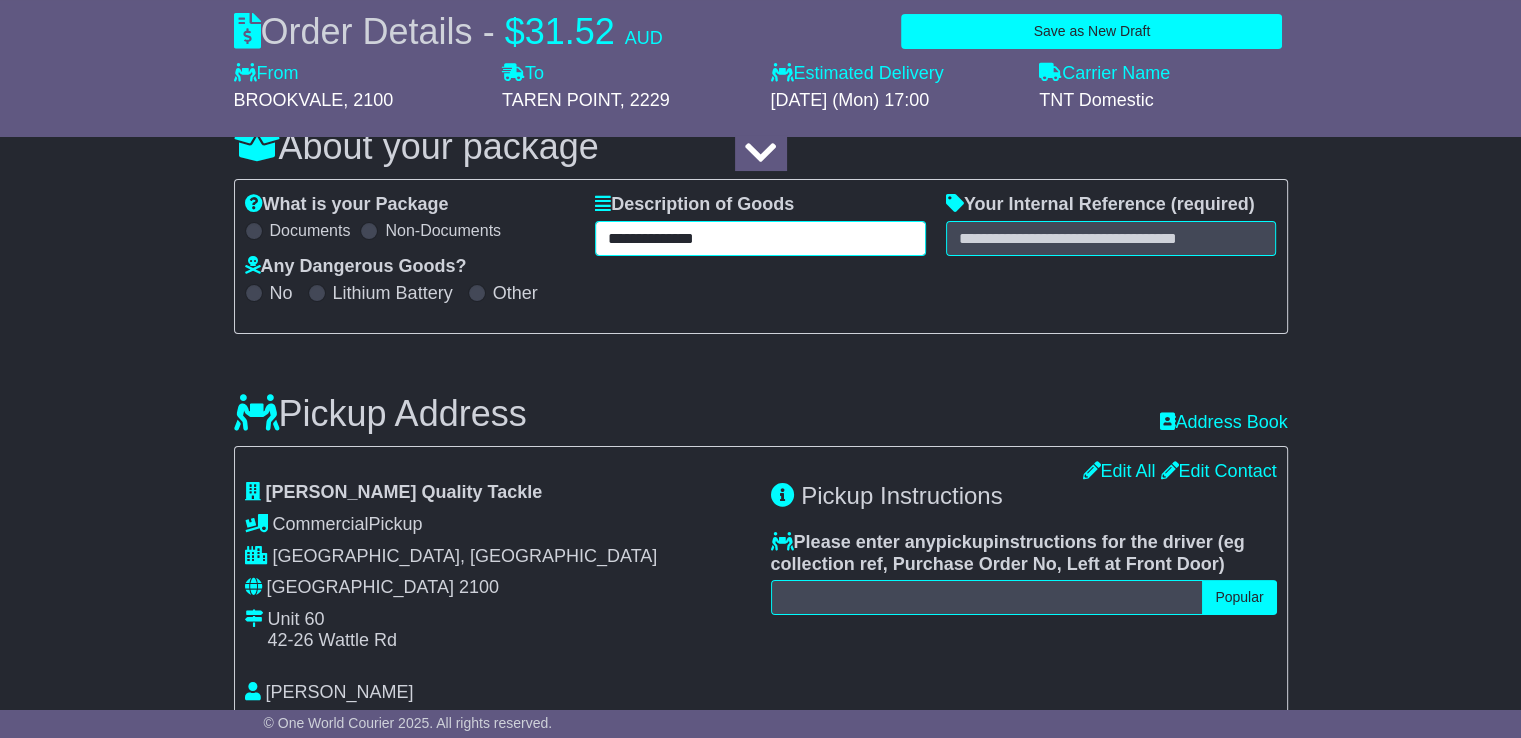 type on "**********" 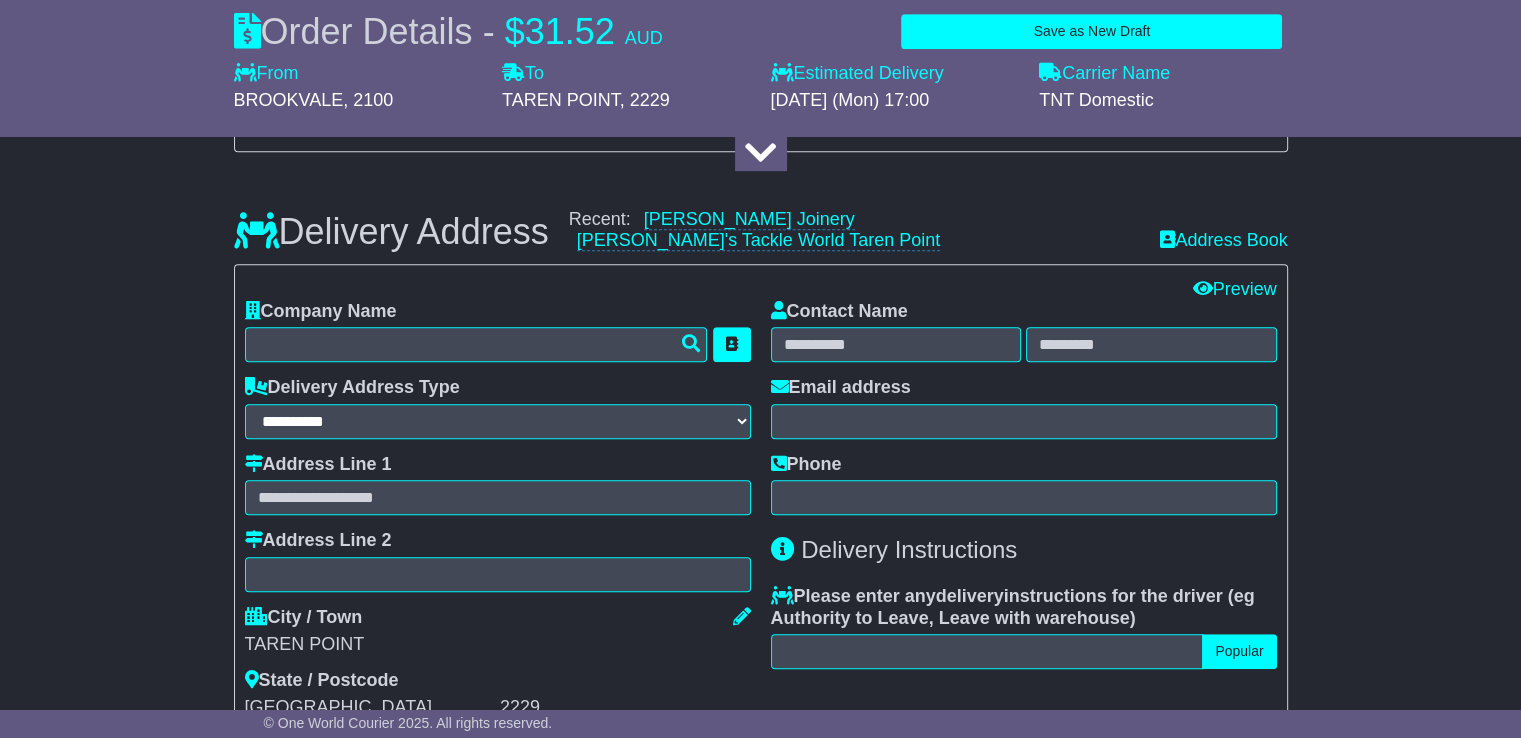 scroll, scrollTop: 1058, scrollLeft: 0, axis: vertical 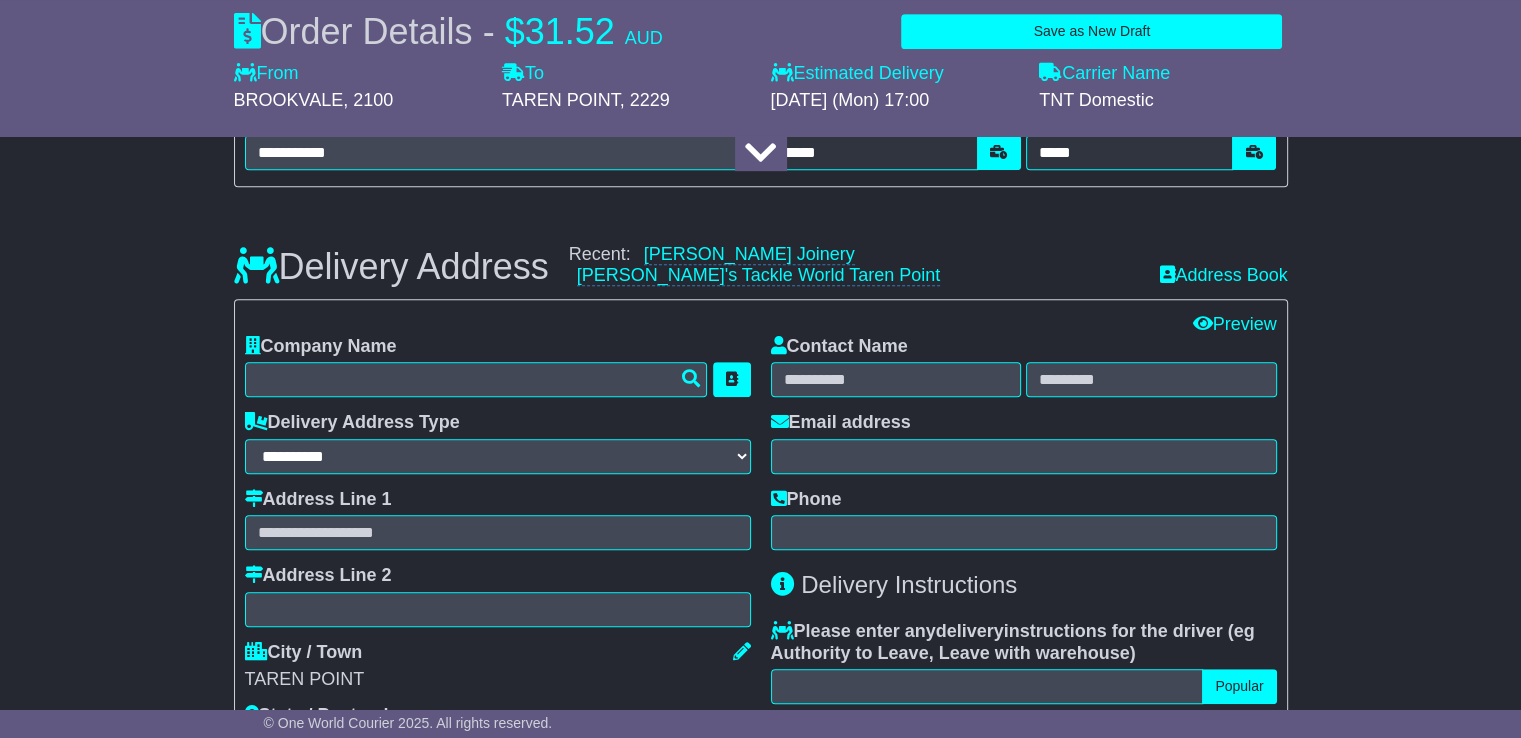 type on "*****" 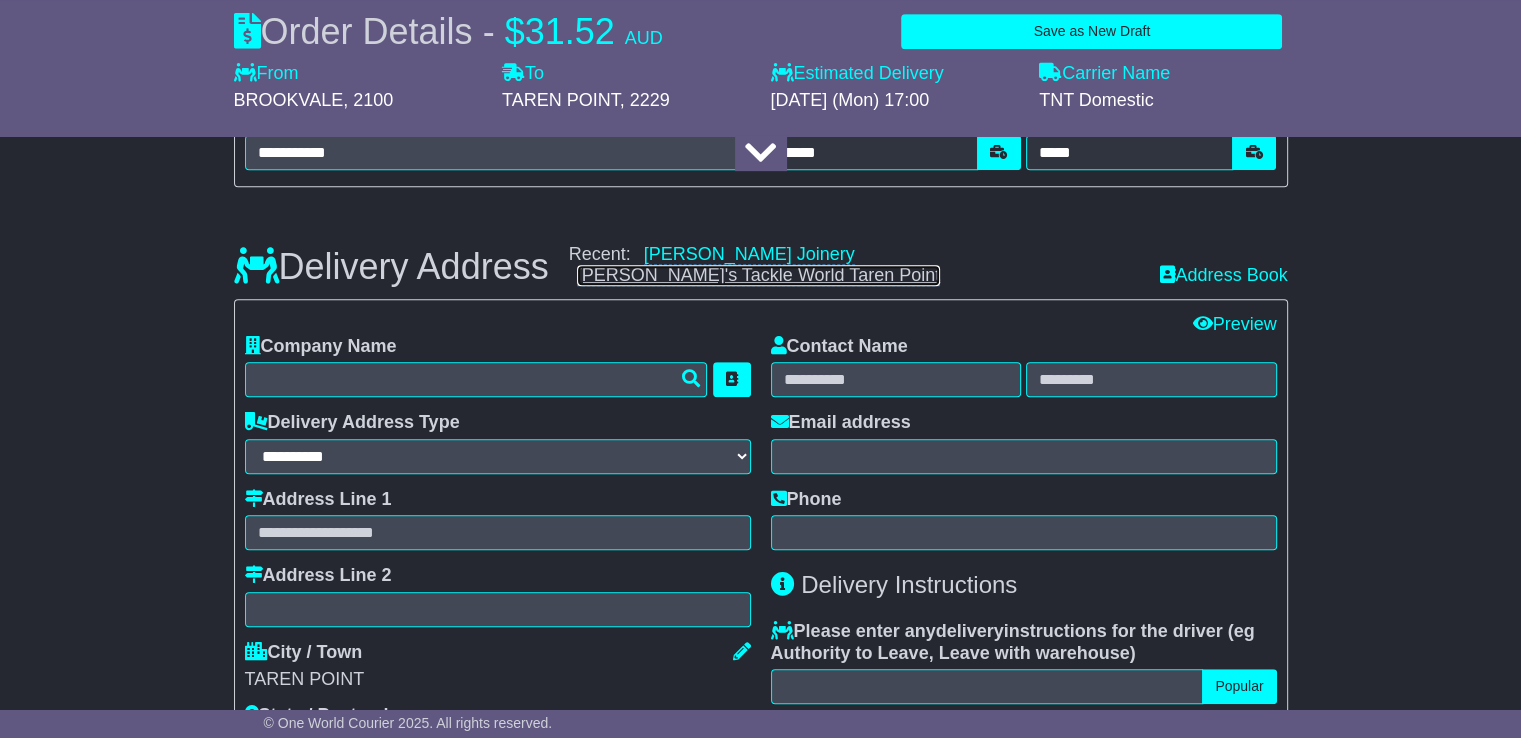click on "[PERSON_NAME]'s Tackle World Taren Point" at bounding box center [759, 275] 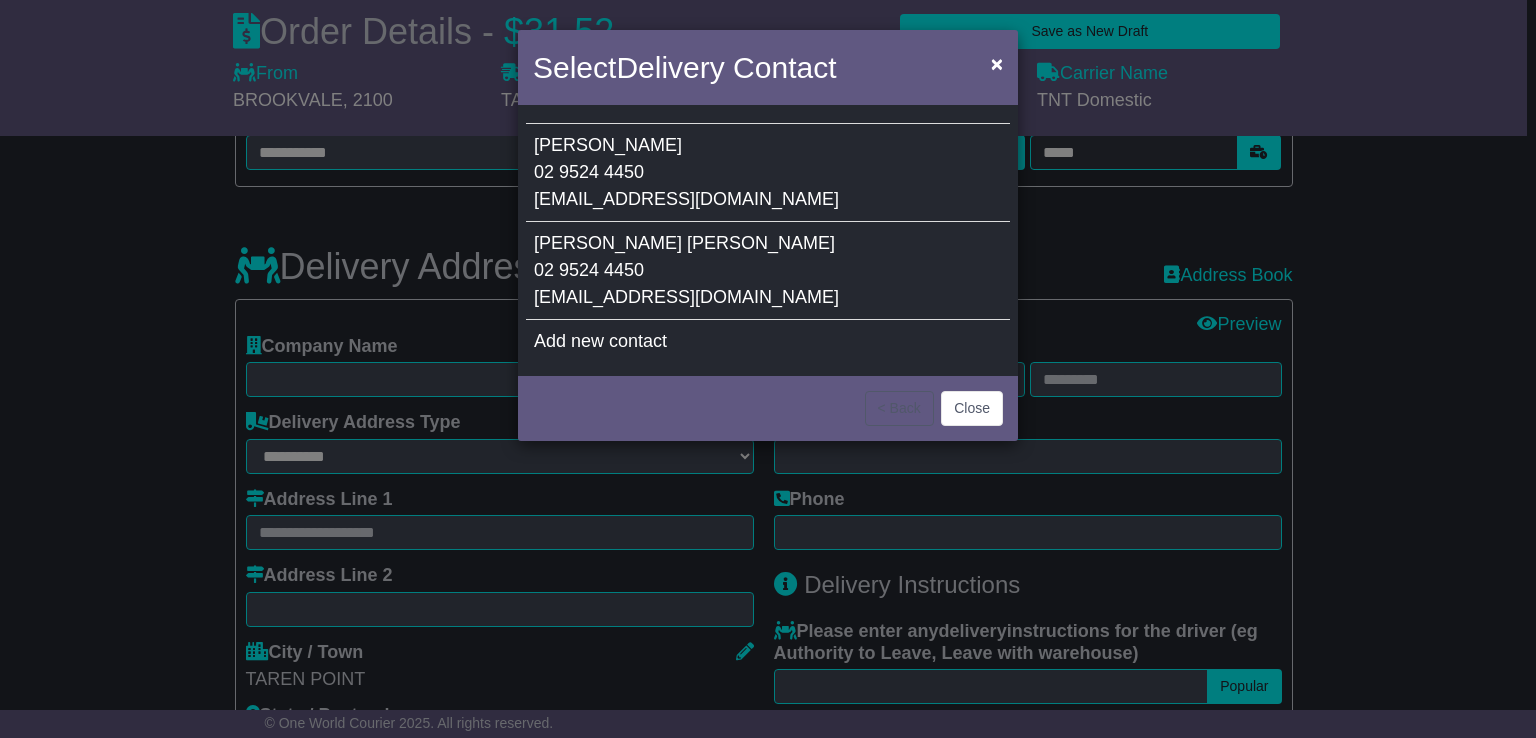 click on "John   Brett
02 9524 4450
fergostackleworld@bigpond.com" at bounding box center (768, 271) 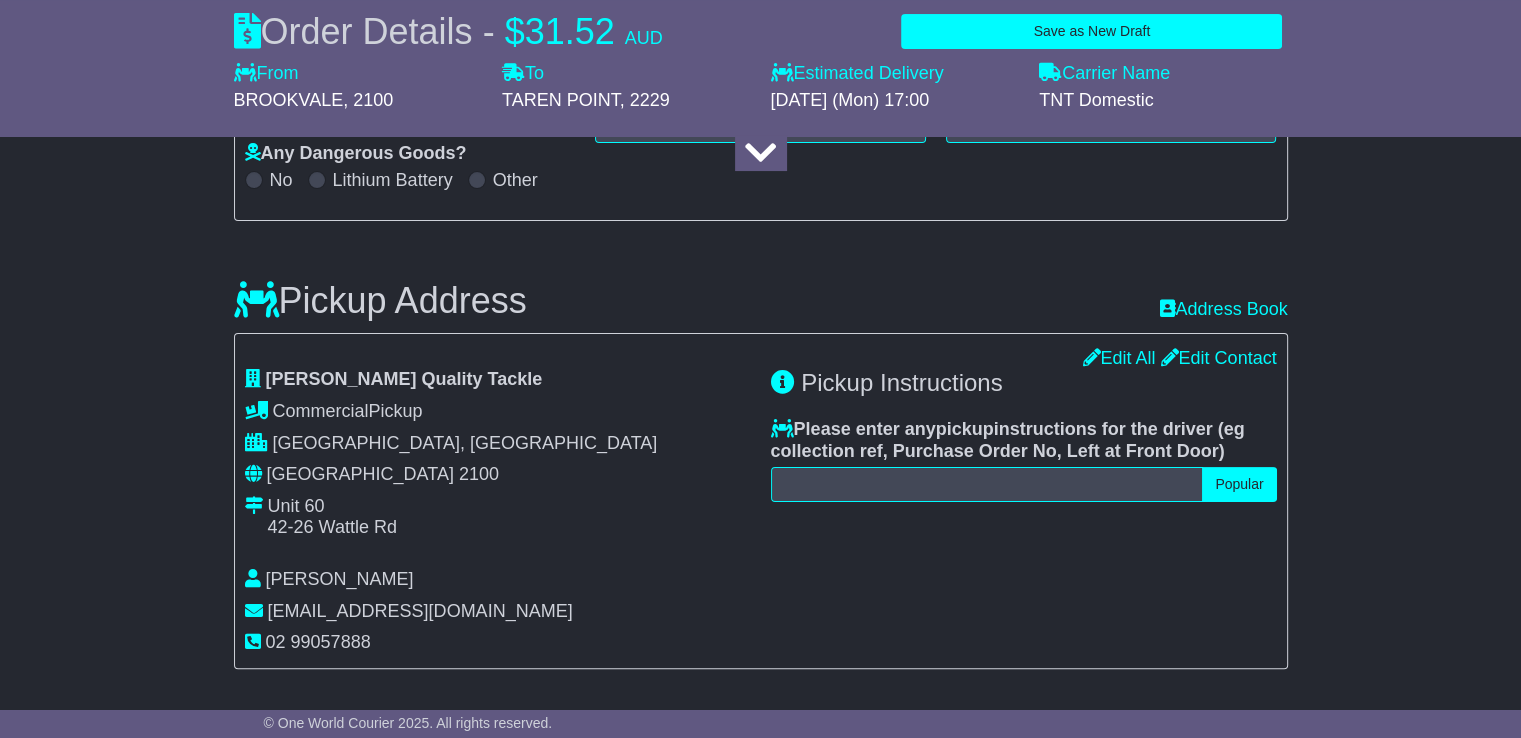 scroll, scrollTop: 258, scrollLeft: 0, axis: vertical 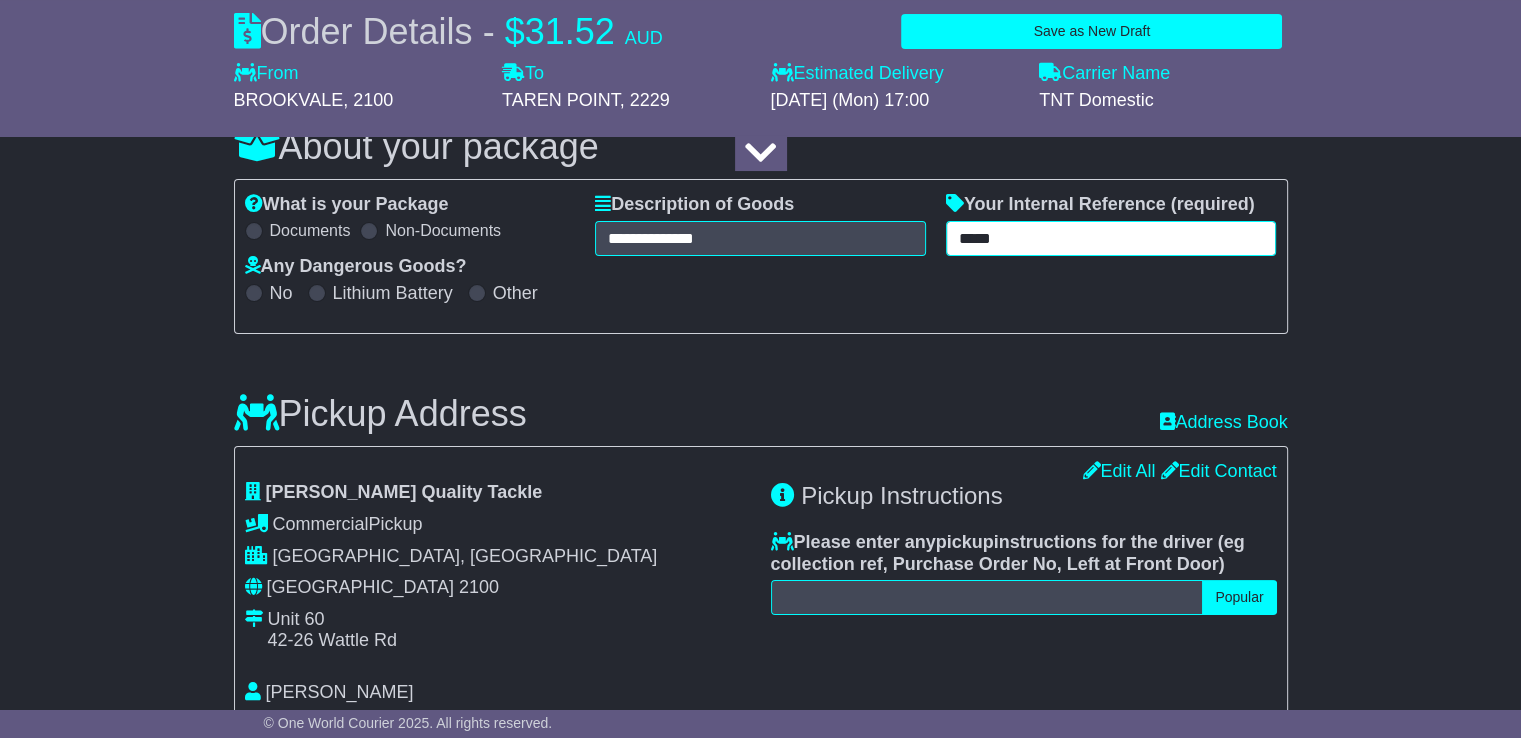 click on "*****" at bounding box center [1111, 238] 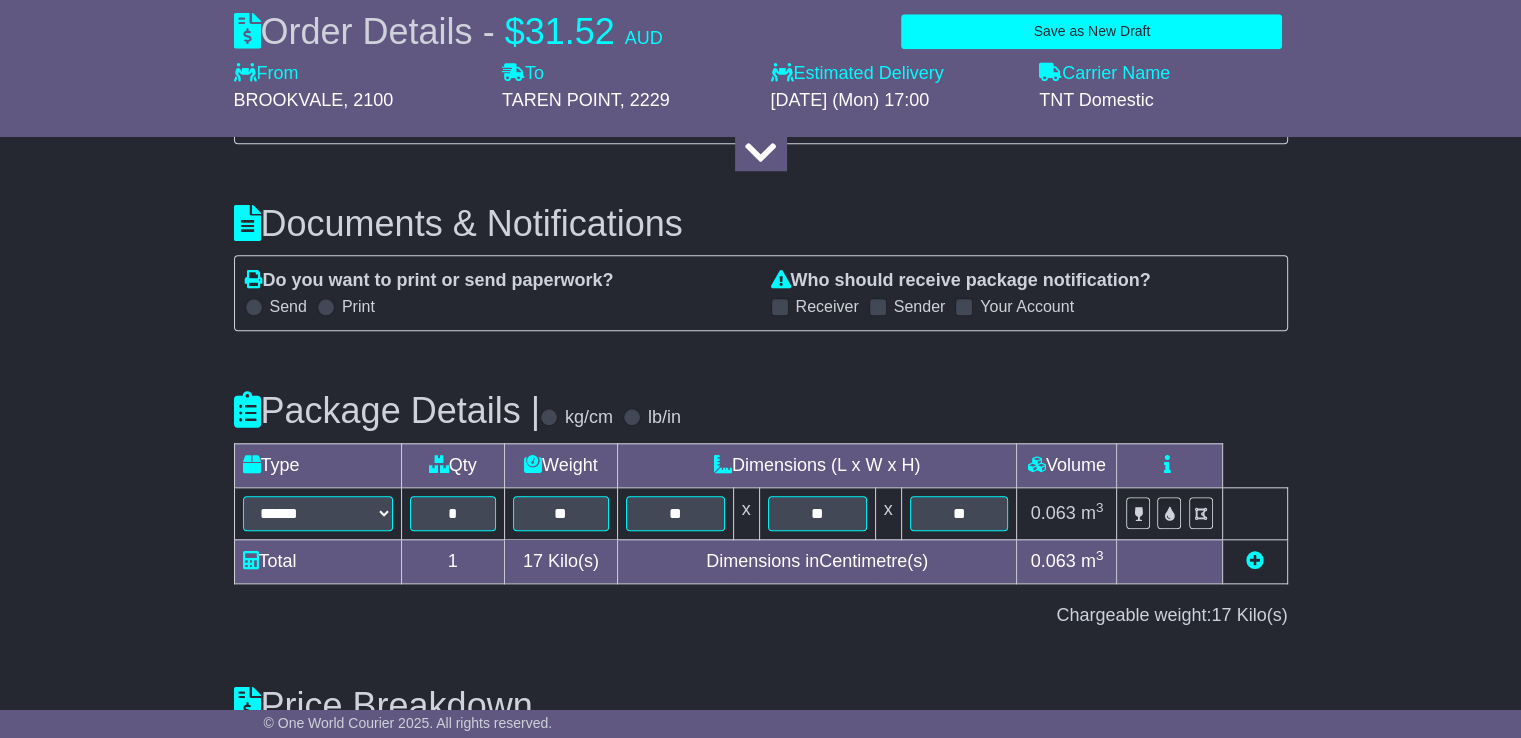 scroll, scrollTop: 2176, scrollLeft: 0, axis: vertical 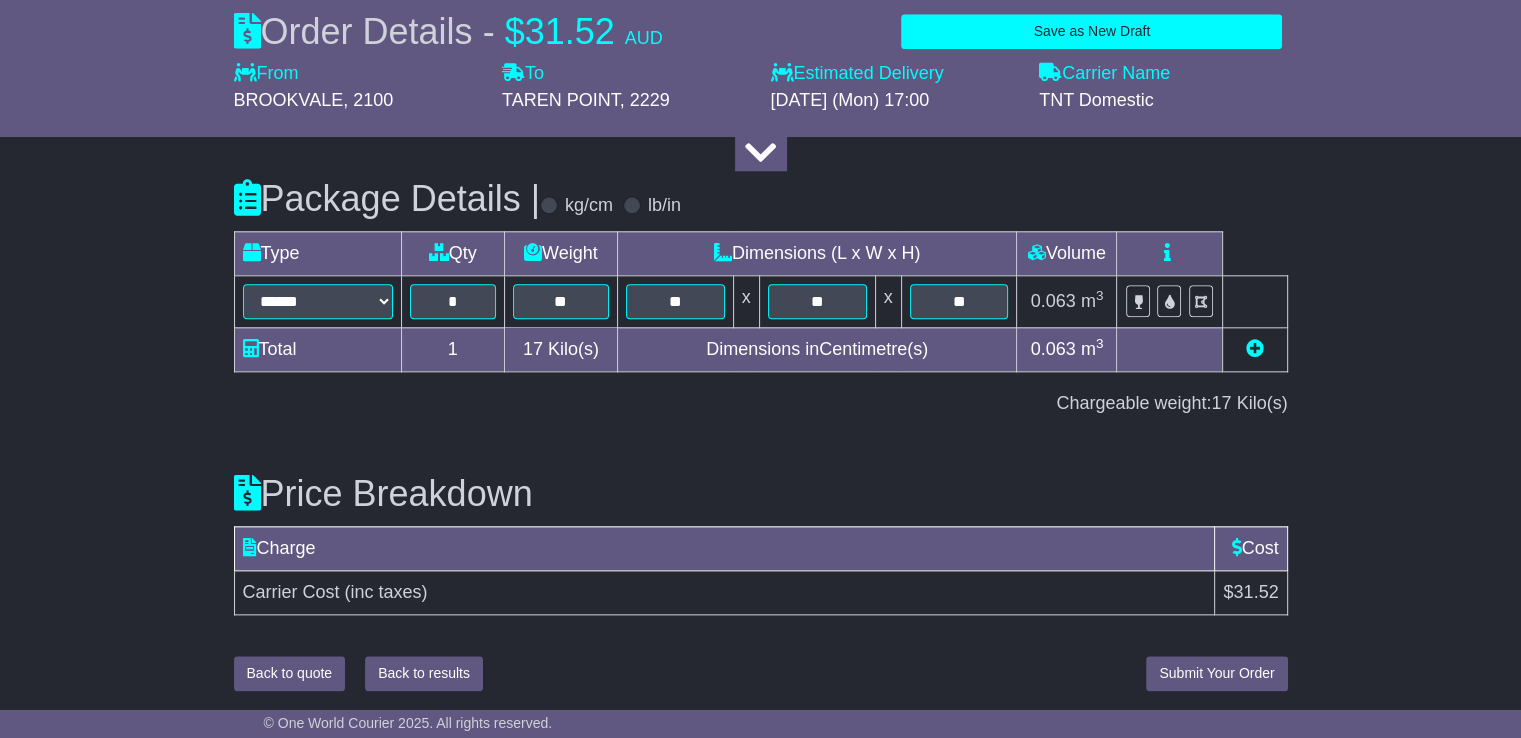 type on "********" 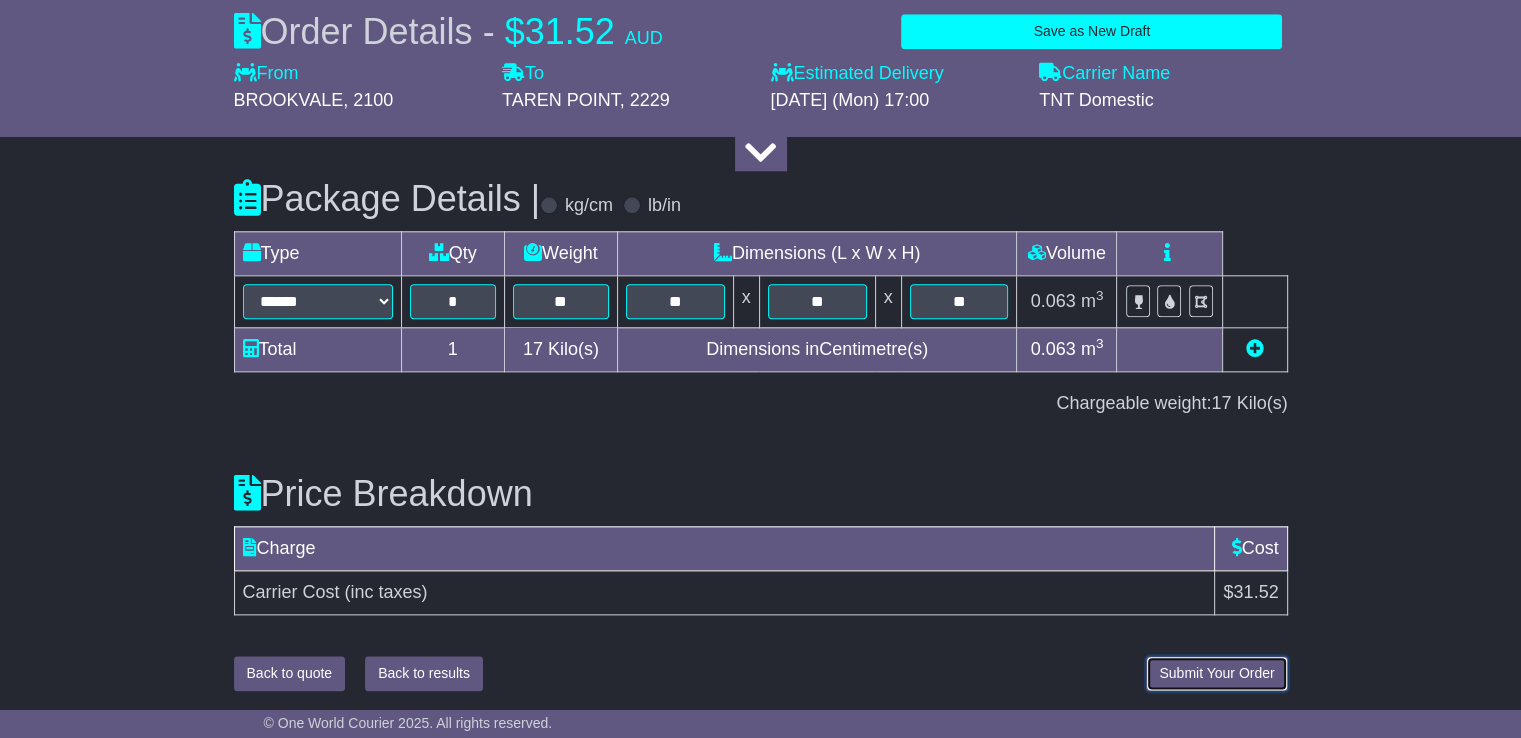 click on "Submit Your Order" at bounding box center (1216, 673) 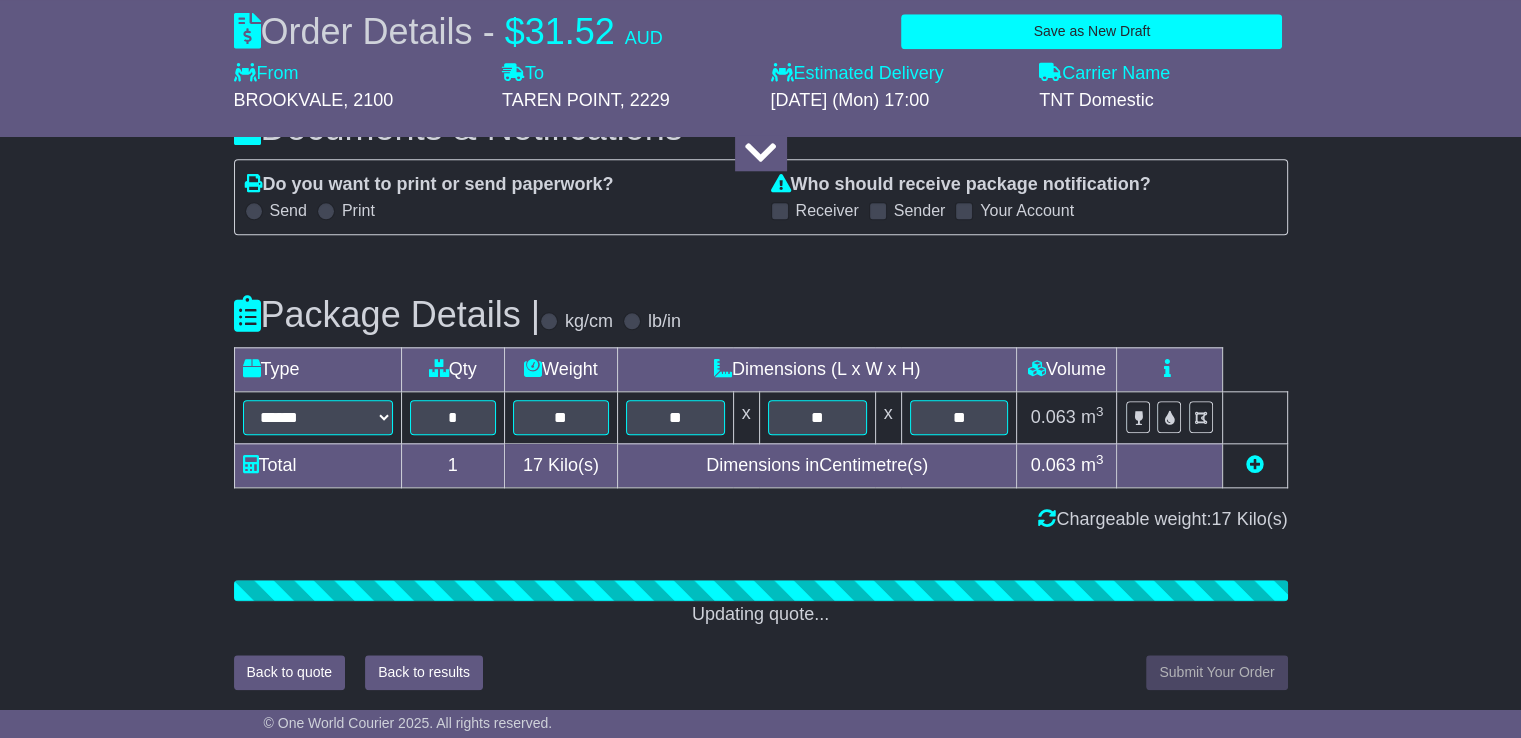 scroll, scrollTop: 2176, scrollLeft: 0, axis: vertical 